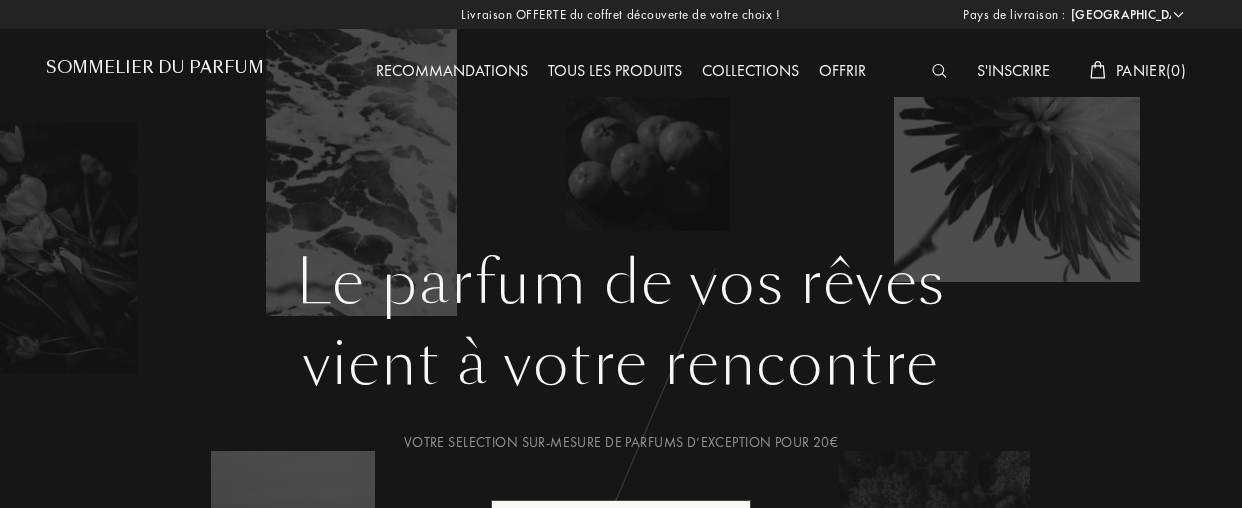 select on "FR" 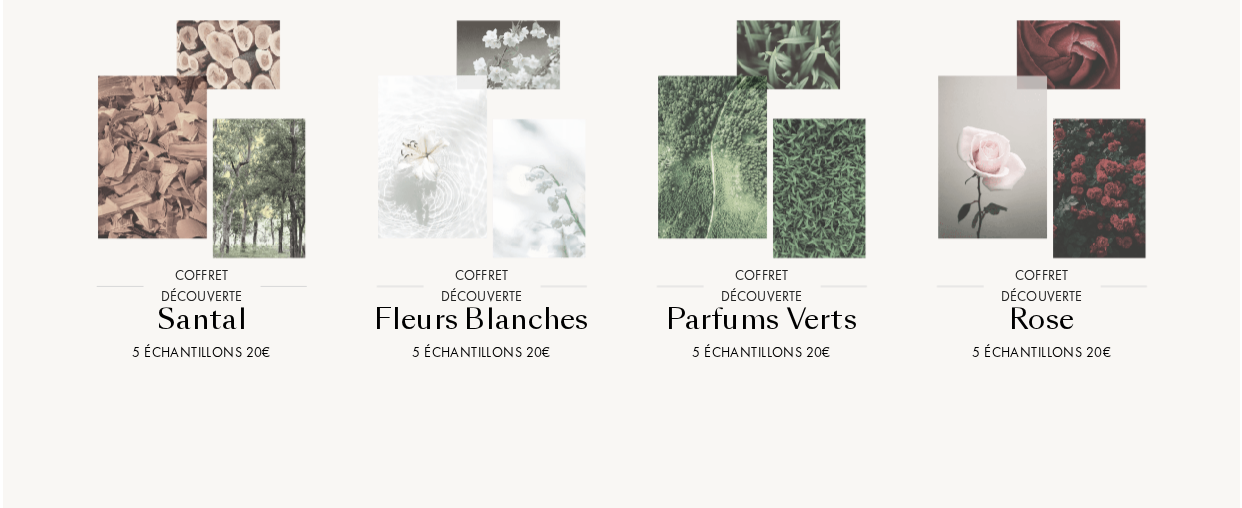scroll, scrollTop: 2300, scrollLeft: 0, axis: vertical 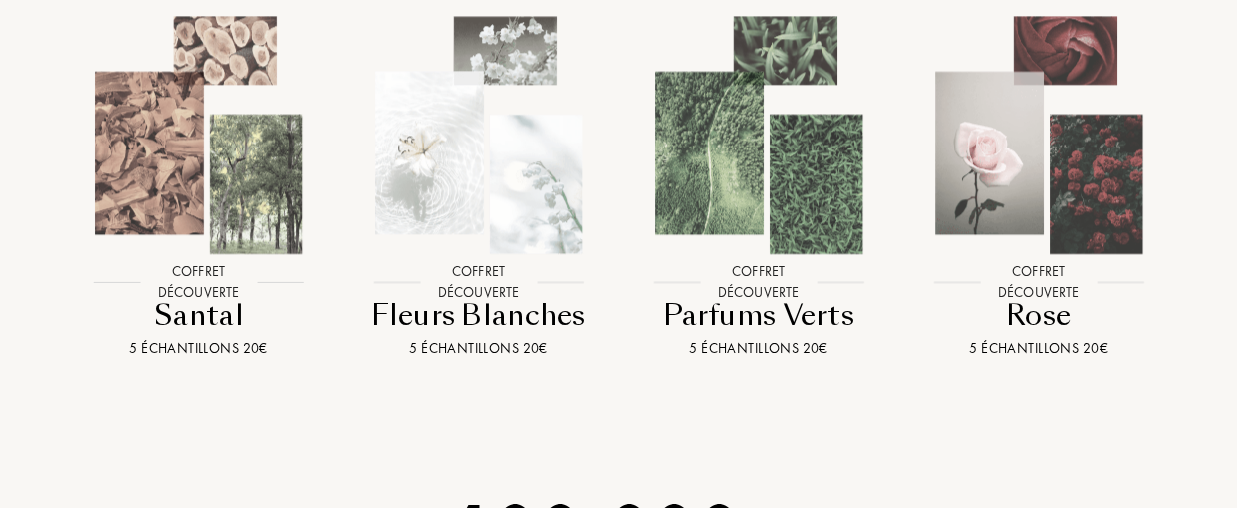 click at bounding box center (759, 135) 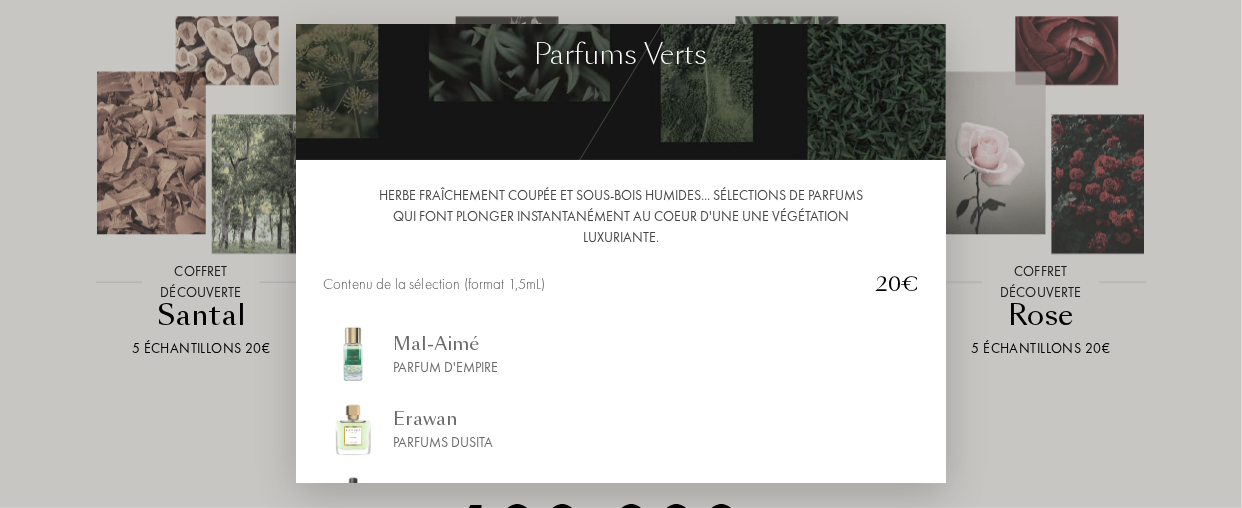 scroll, scrollTop: 0, scrollLeft: 0, axis: both 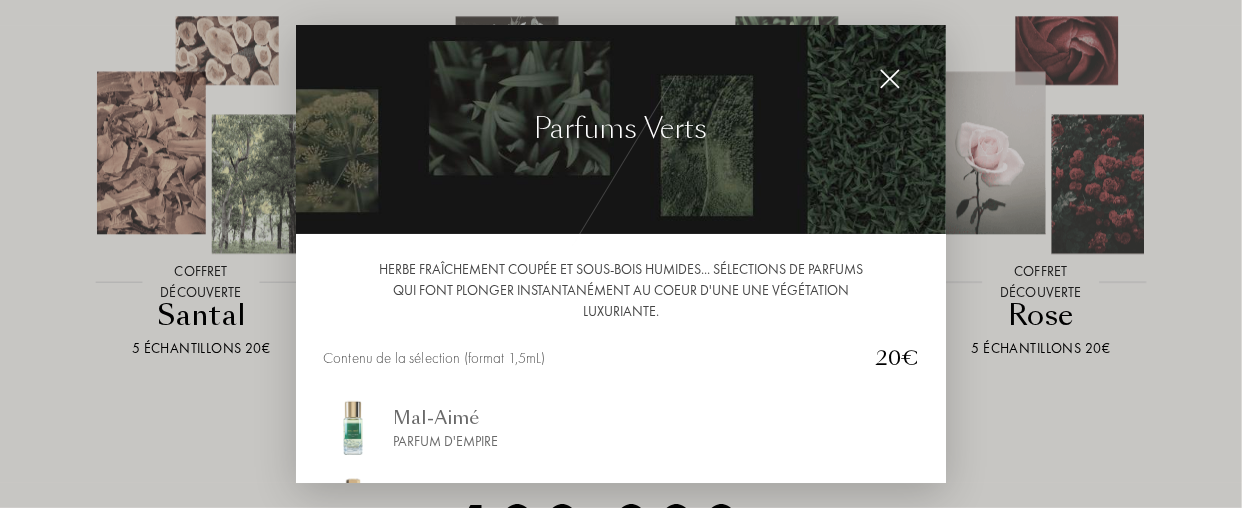 click at bounding box center (621, 254) 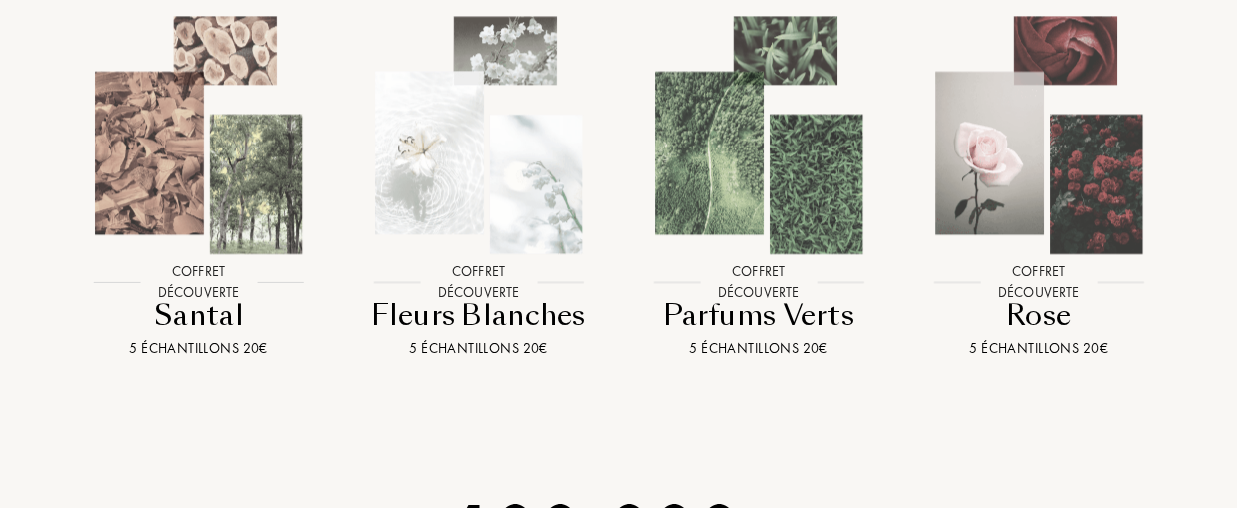 click at bounding box center (1039, 135) 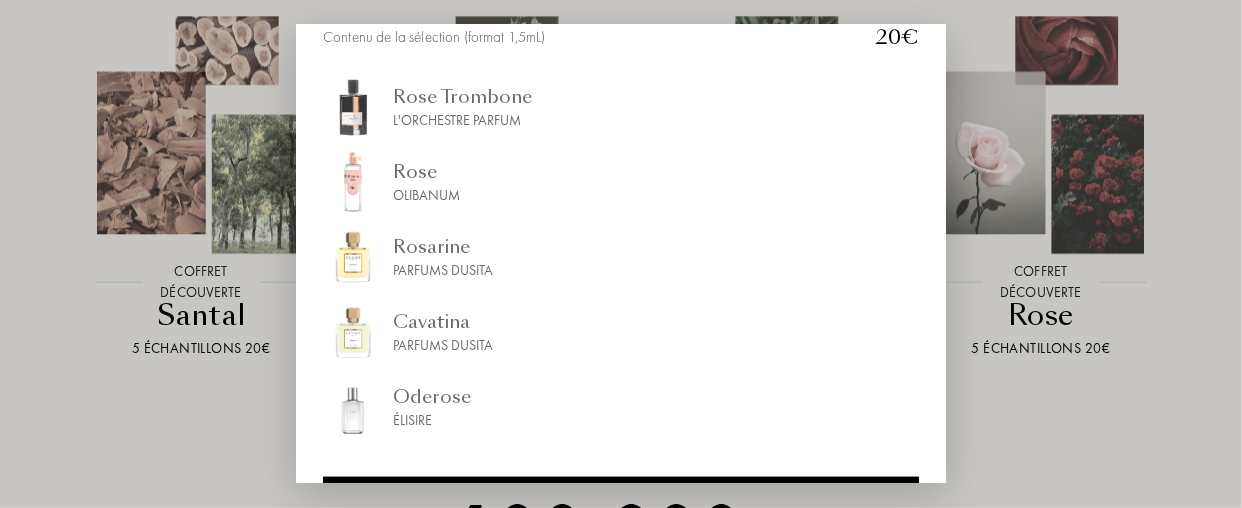 scroll, scrollTop: 356, scrollLeft: 0, axis: vertical 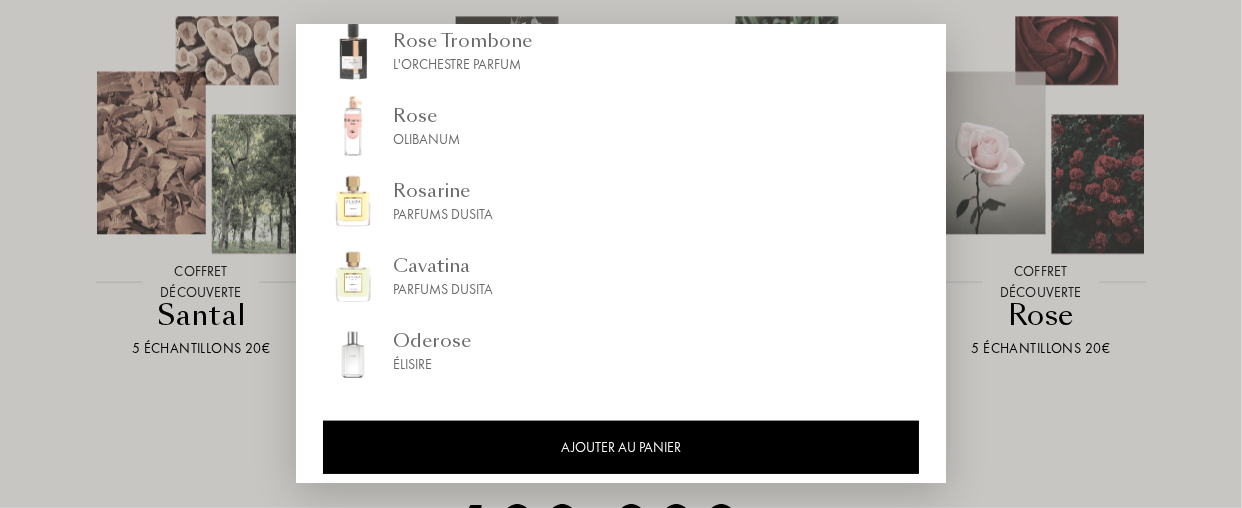 click at bounding box center (621, 254) 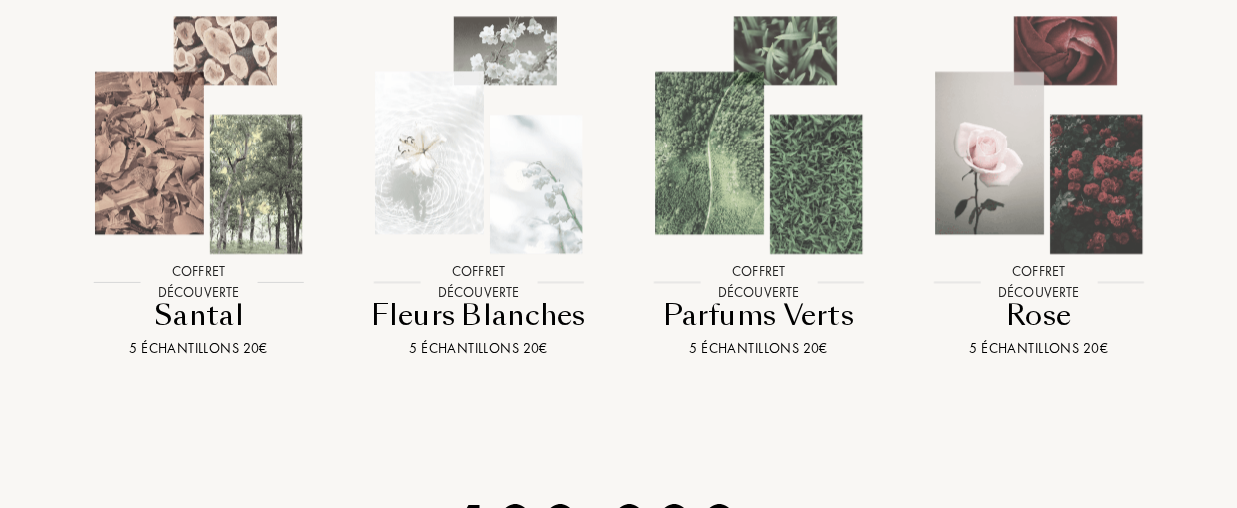 click at bounding box center [479, 135] 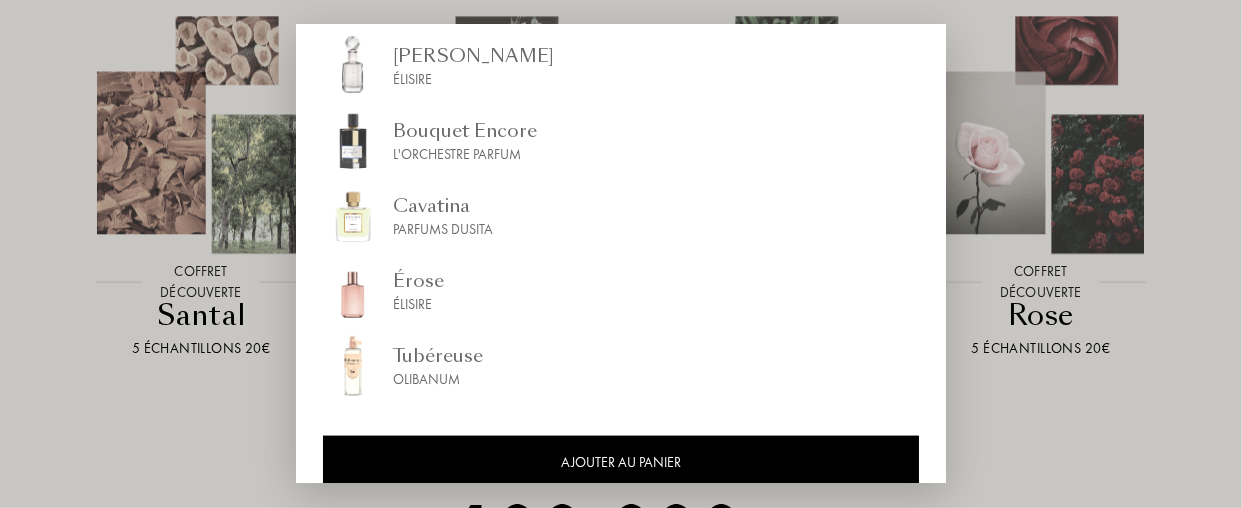 scroll, scrollTop: 356, scrollLeft: 0, axis: vertical 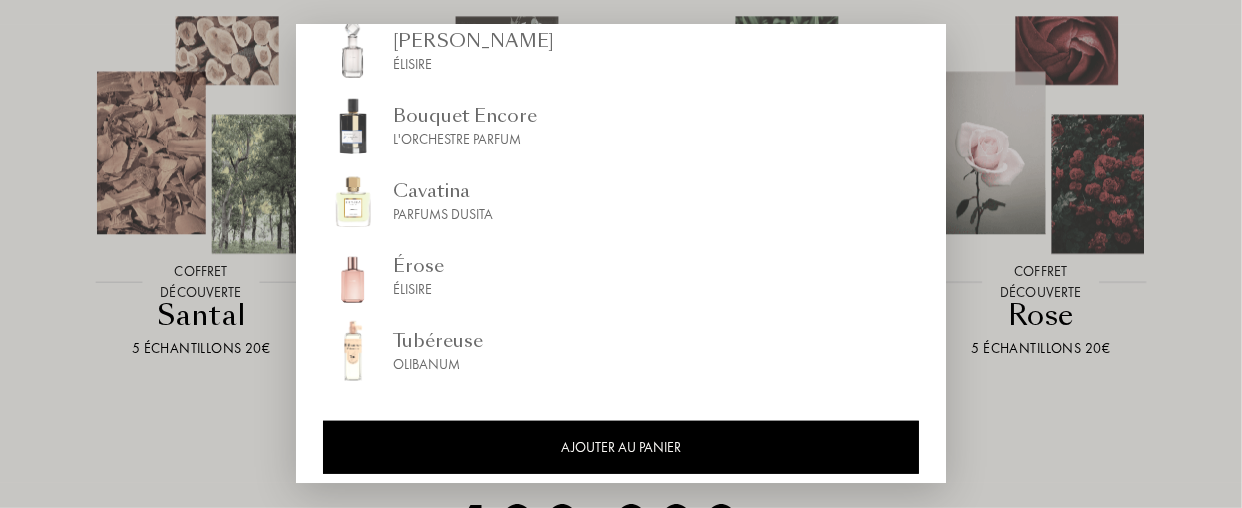 click at bounding box center [621, 254] 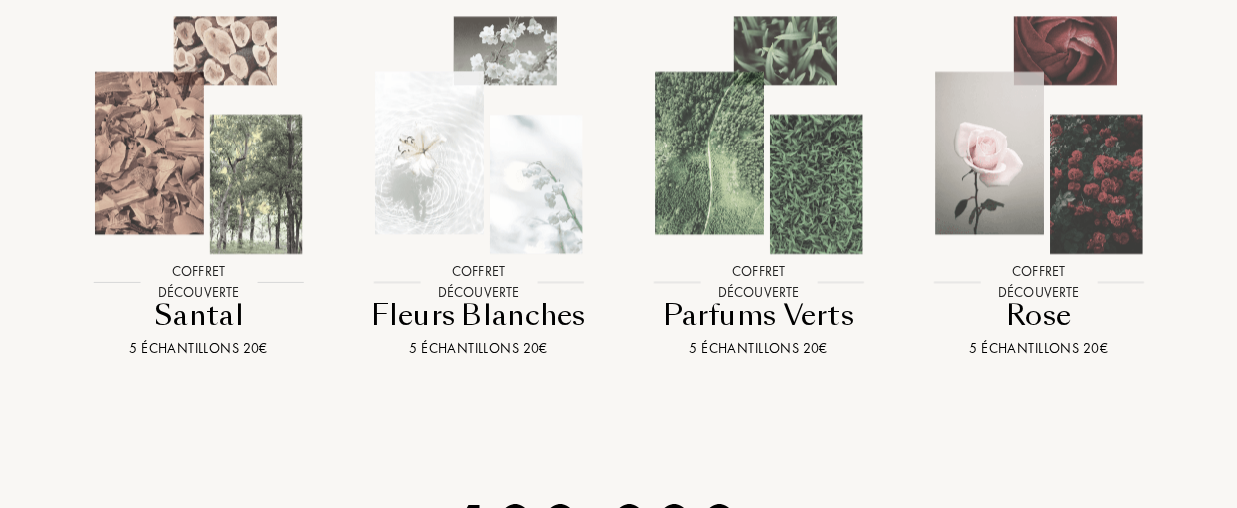 drag, startPoint x: 169, startPoint y: 159, endPoint x: 142, endPoint y: 159, distance: 27 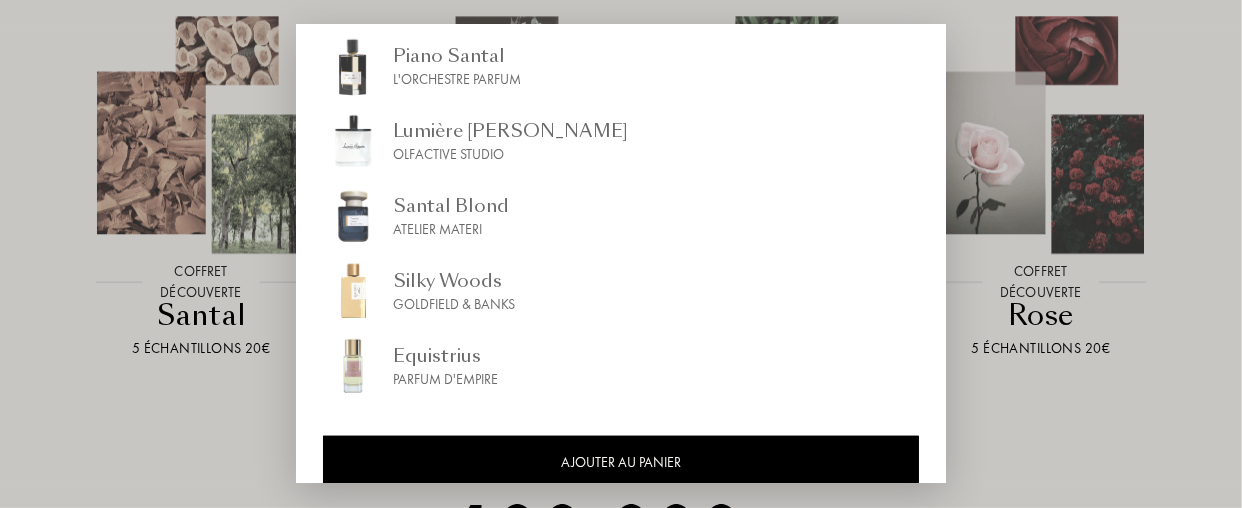 scroll, scrollTop: 376, scrollLeft: 0, axis: vertical 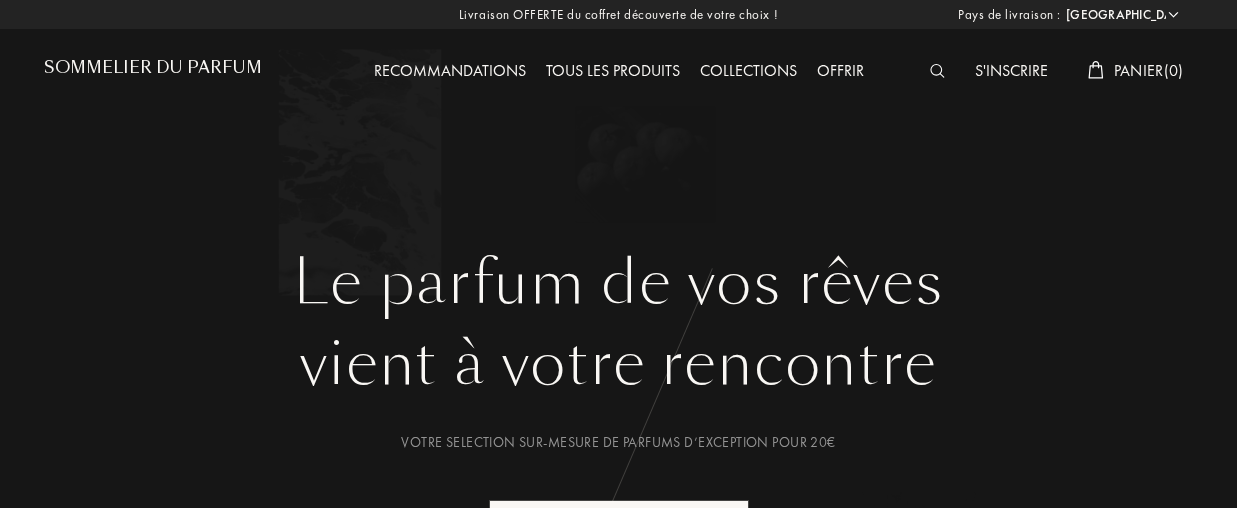 select on "FR" 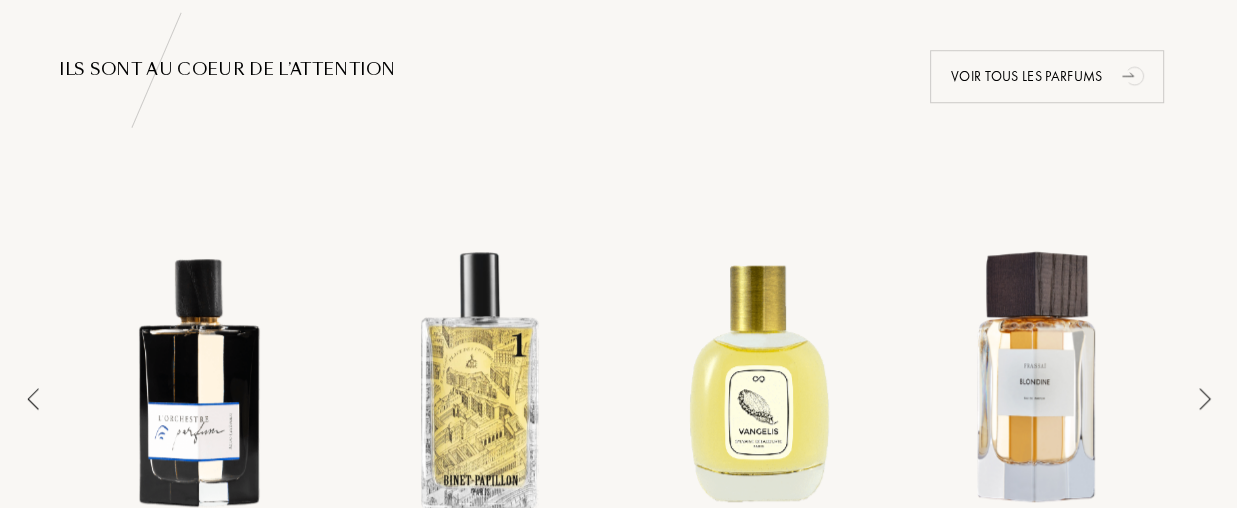 scroll, scrollTop: 1500, scrollLeft: 0, axis: vertical 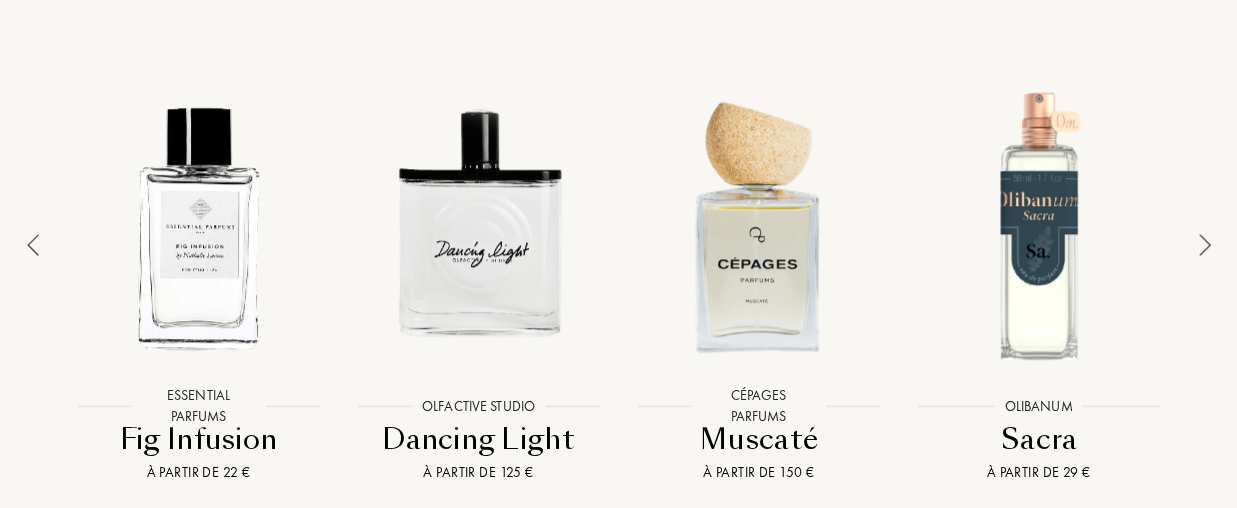 click at bounding box center (1205, 245) 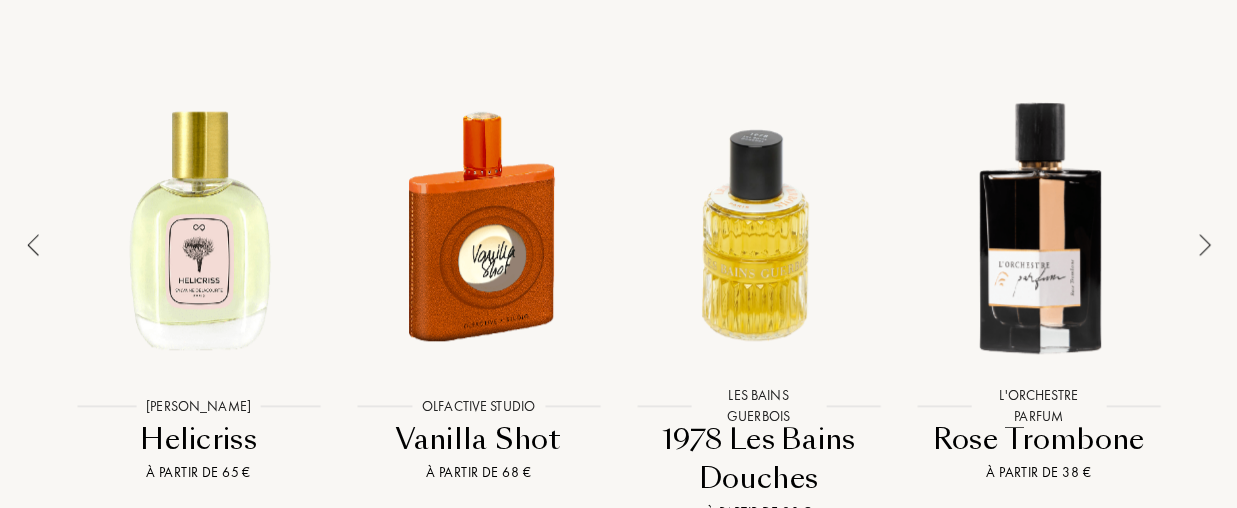 click at bounding box center (1205, 245) 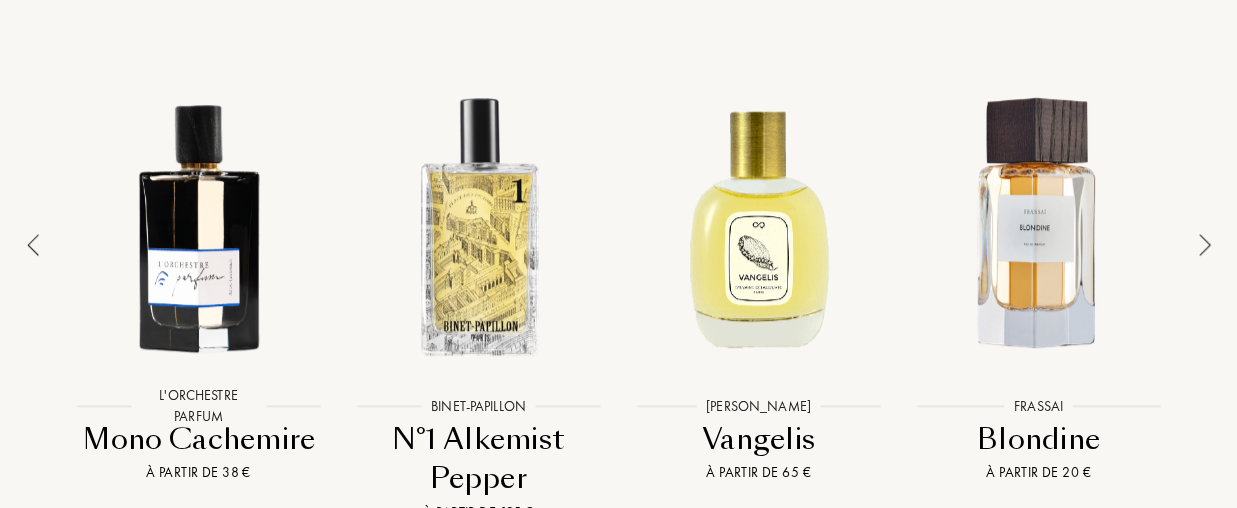 click at bounding box center [33, 245] 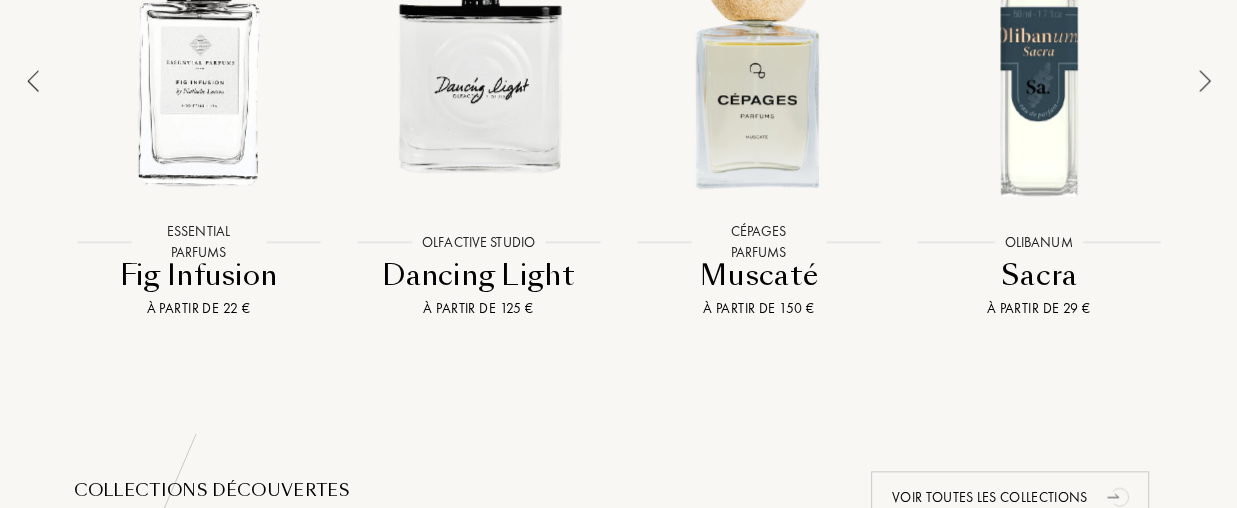 scroll, scrollTop: 1630, scrollLeft: 0, axis: vertical 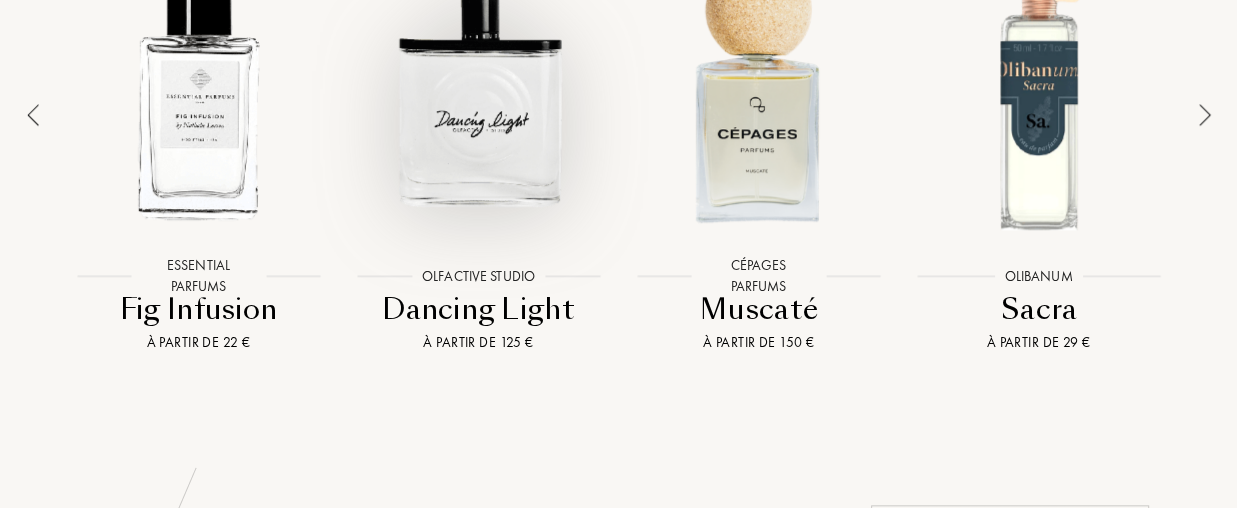 click at bounding box center [479, 95] 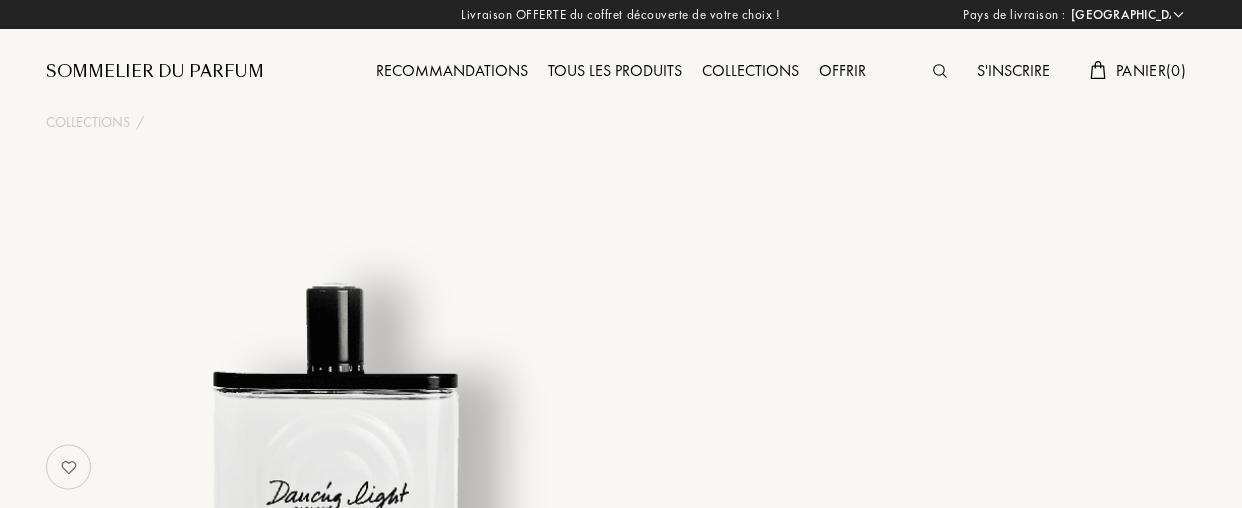 select on "FR" 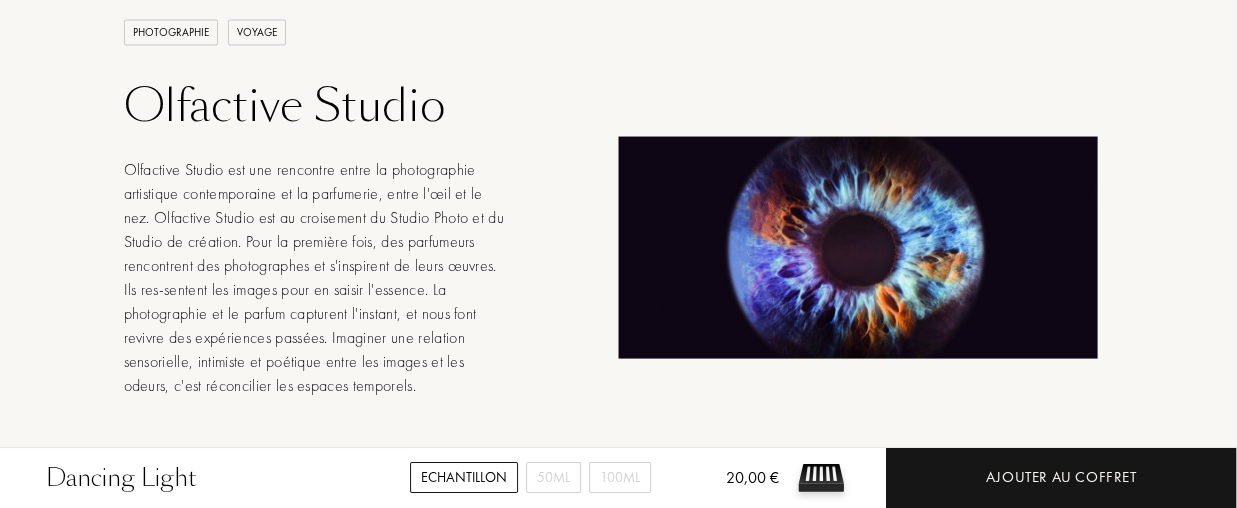 scroll, scrollTop: 2900, scrollLeft: 0, axis: vertical 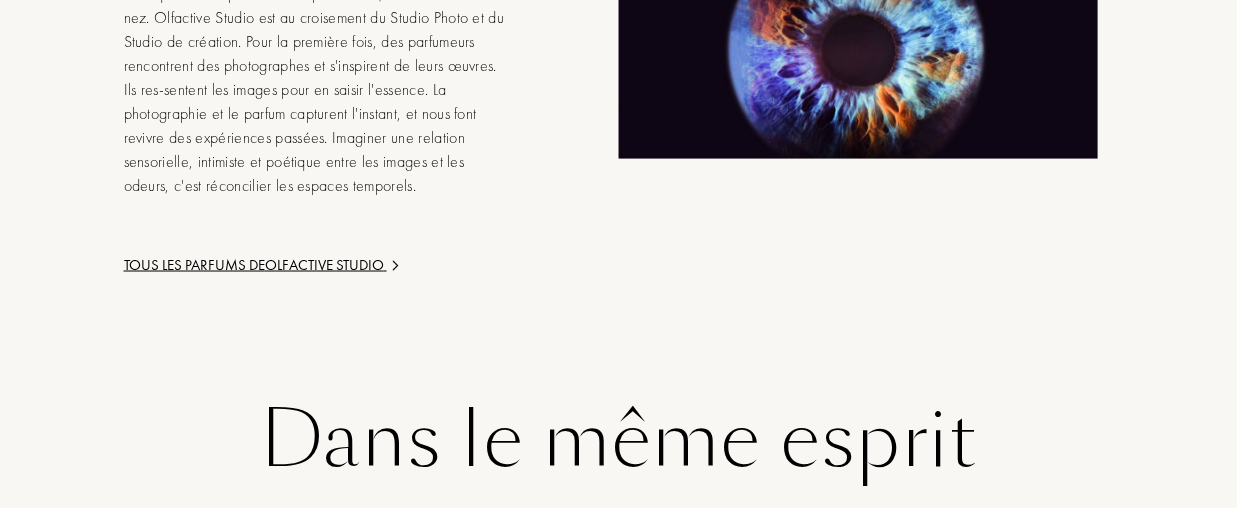 click on "Tous les parfums de  Olfactive Studio" at bounding box center [316, 264] 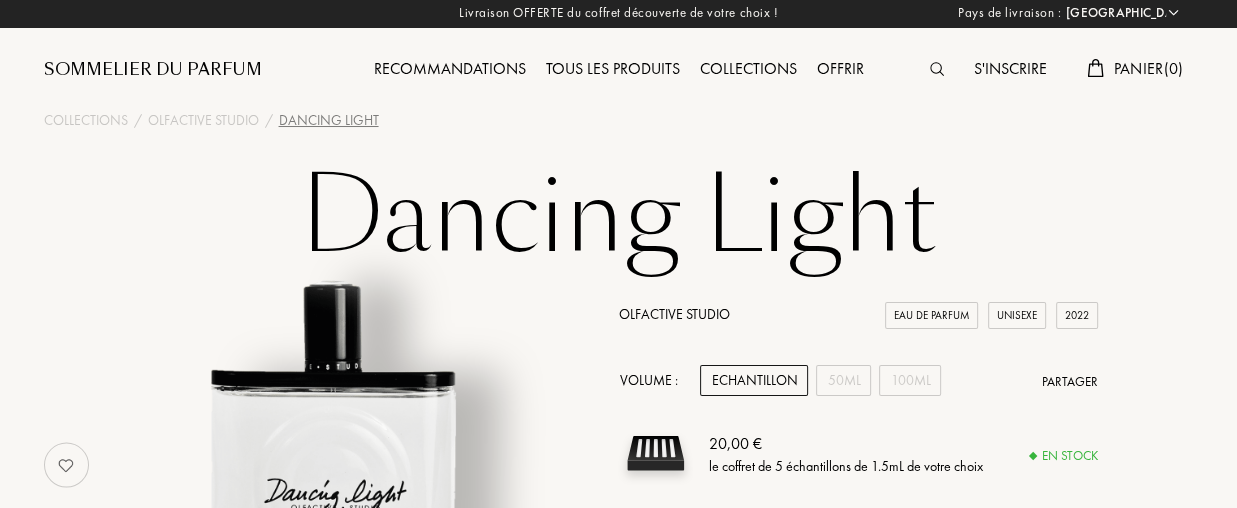 scroll, scrollTop: 0, scrollLeft: 0, axis: both 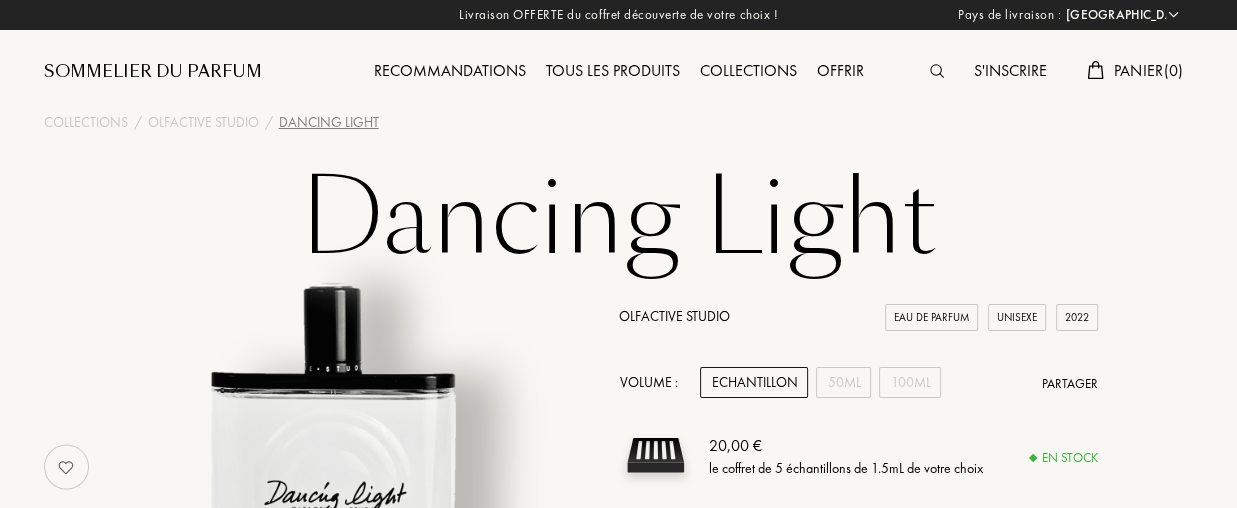 click on "Collections" at bounding box center (748, 72) 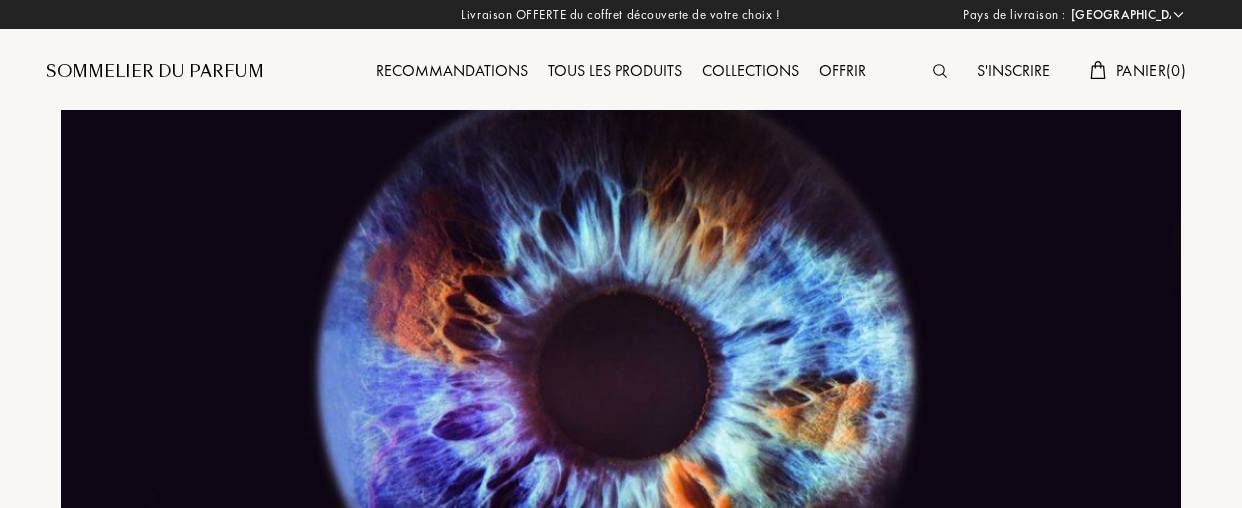 select on "FR" 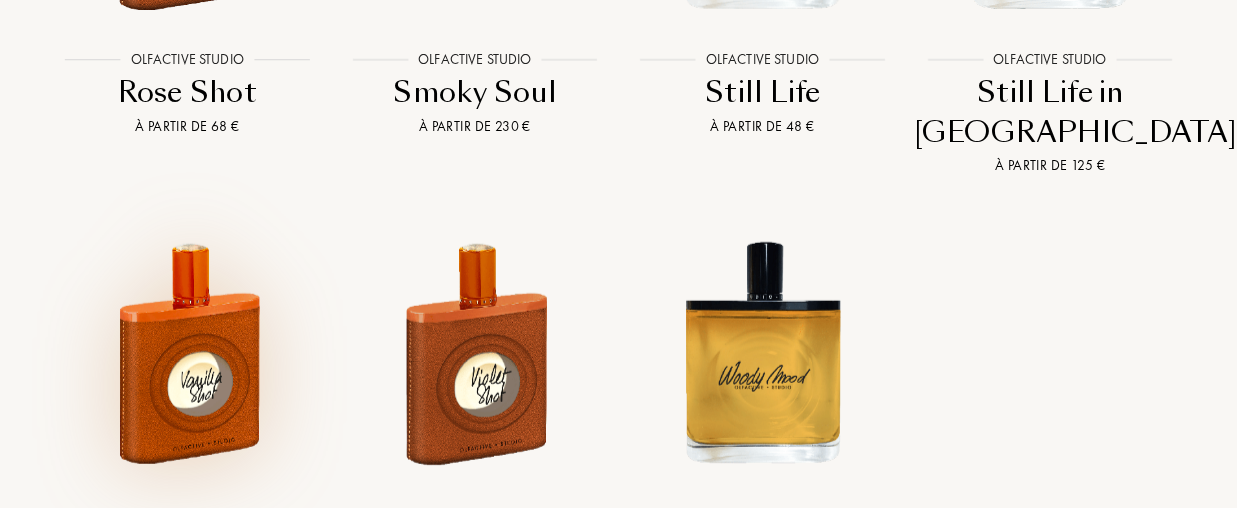 scroll, scrollTop: 4400, scrollLeft: 0, axis: vertical 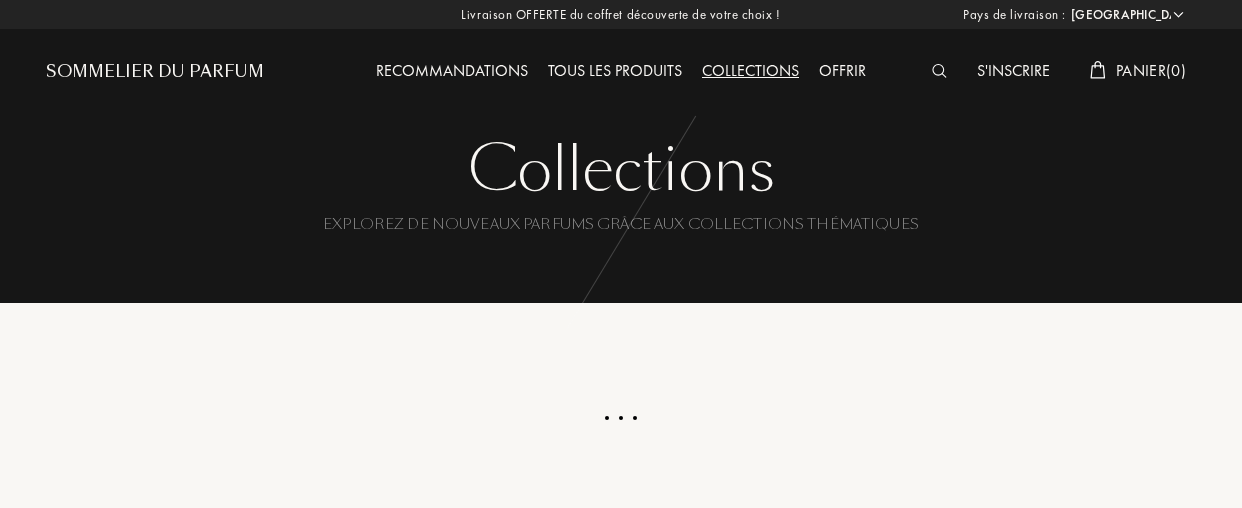 select on "FR" 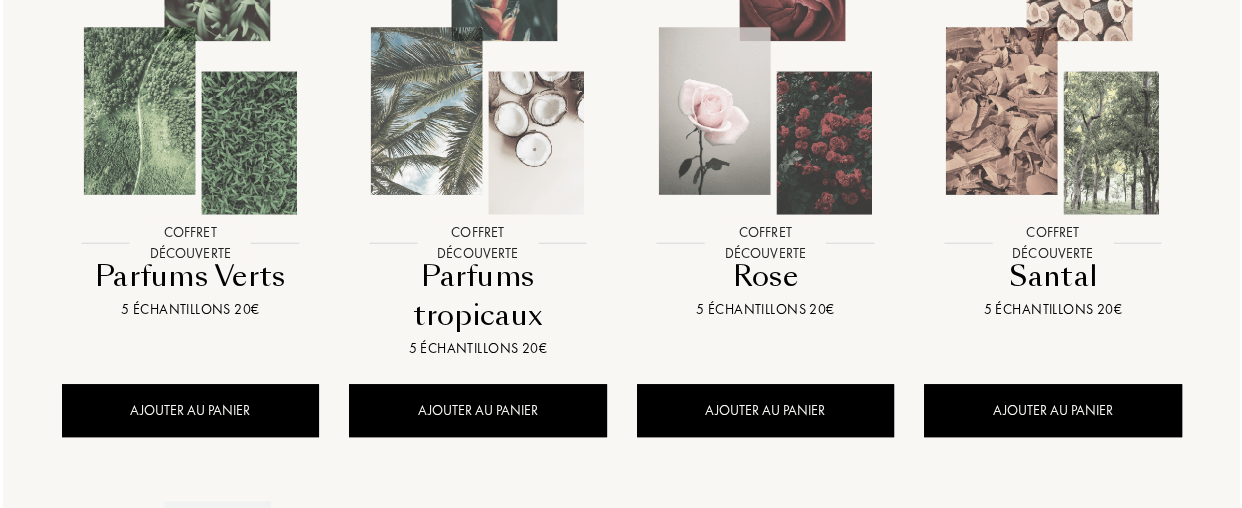 scroll, scrollTop: 1000, scrollLeft: 0, axis: vertical 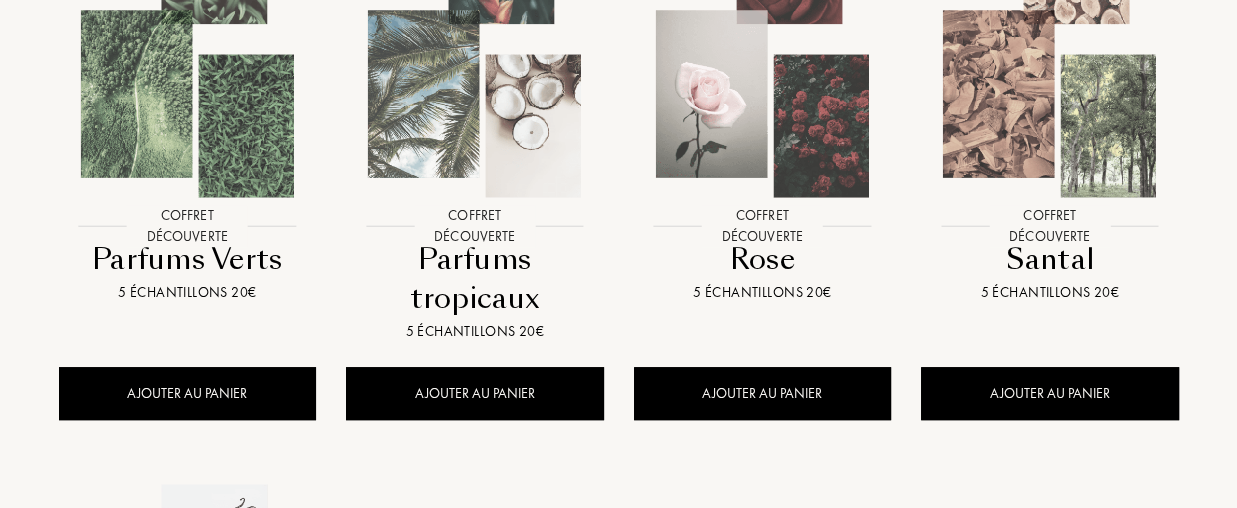 click at bounding box center [475, 90] 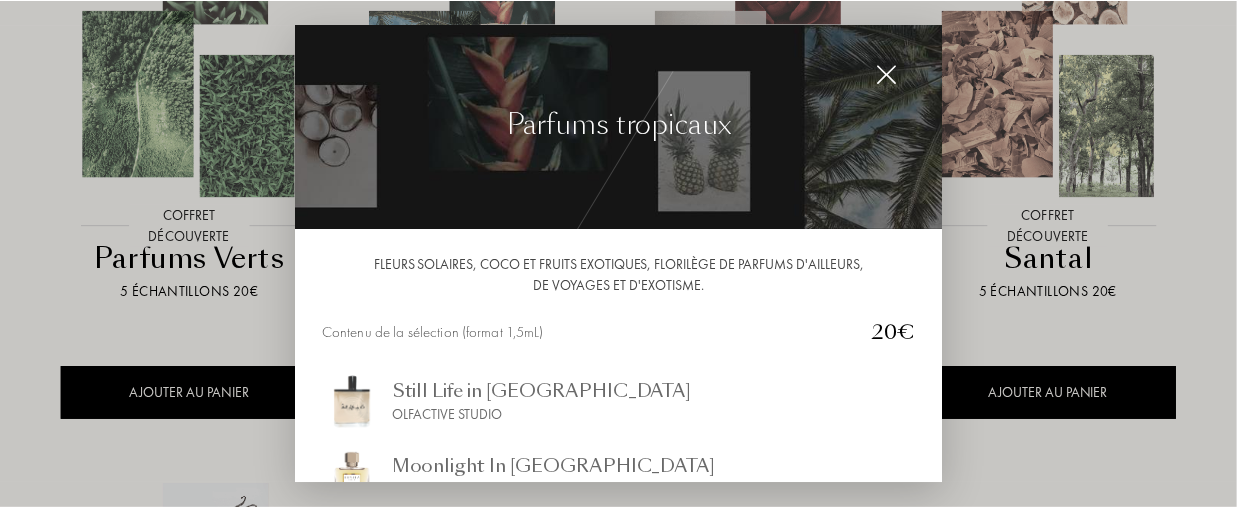 scroll, scrollTop: 0, scrollLeft: 0, axis: both 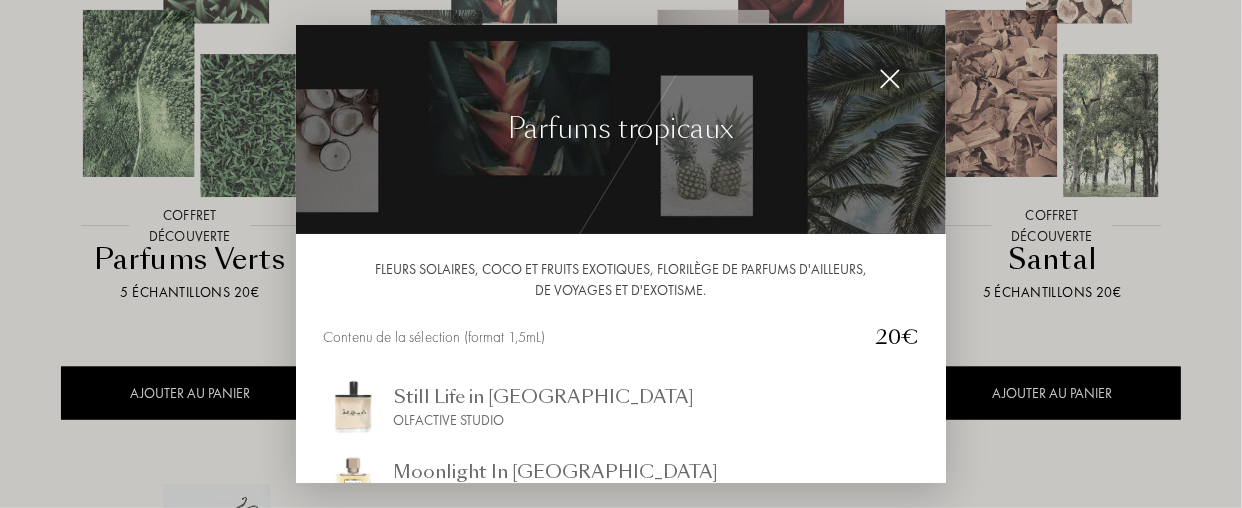 click at bounding box center [621, 254] 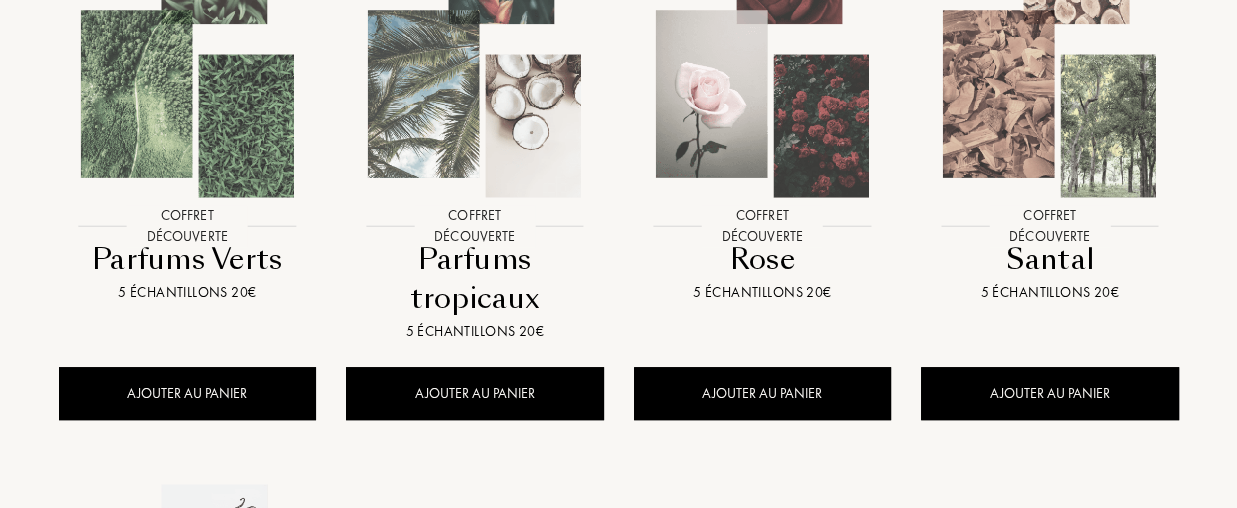 click at bounding box center [187, 75] 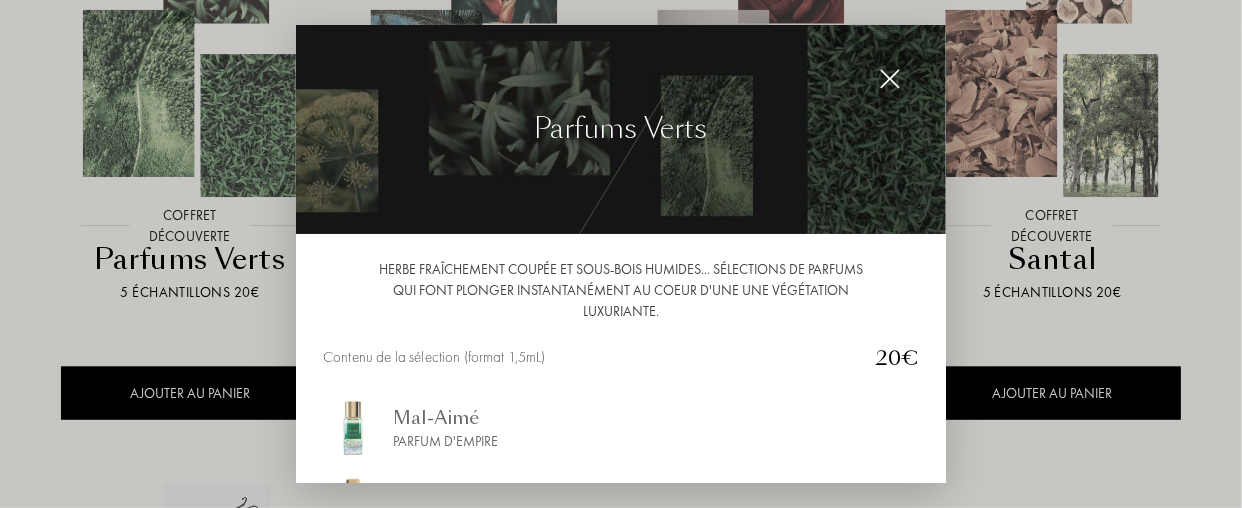 click at bounding box center [890, 79] 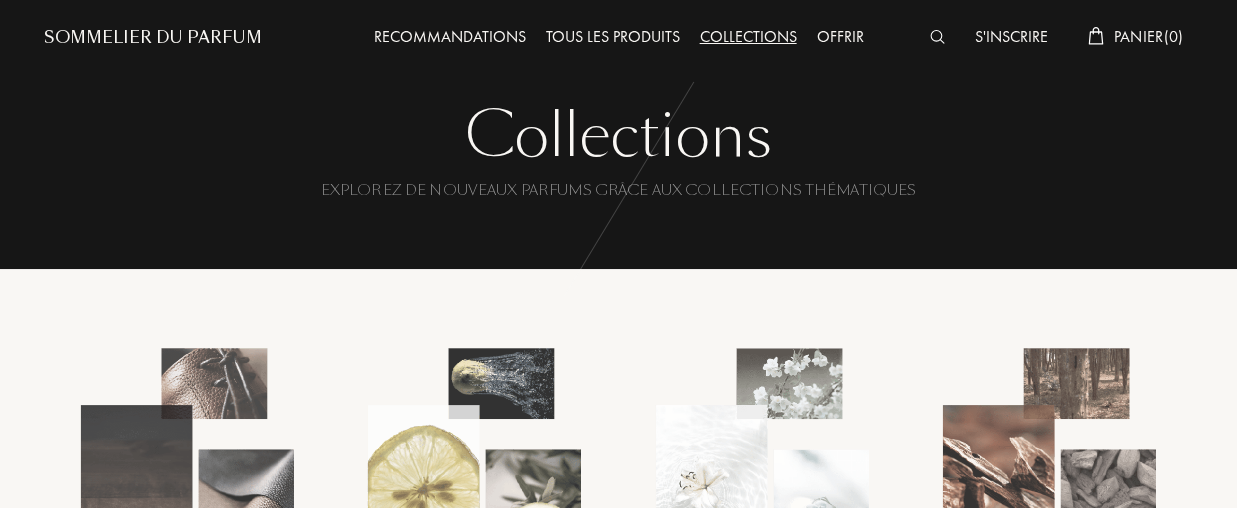 scroll, scrollTop: 0, scrollLeft: 0, axis: both 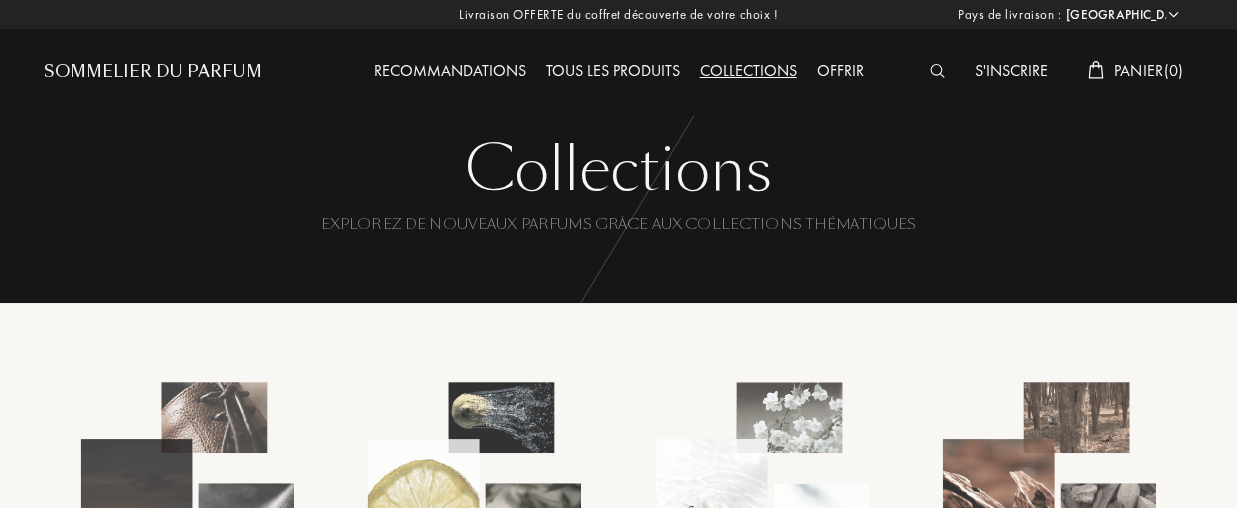 click on "Tous les produits" at bounding box center [613, 72] 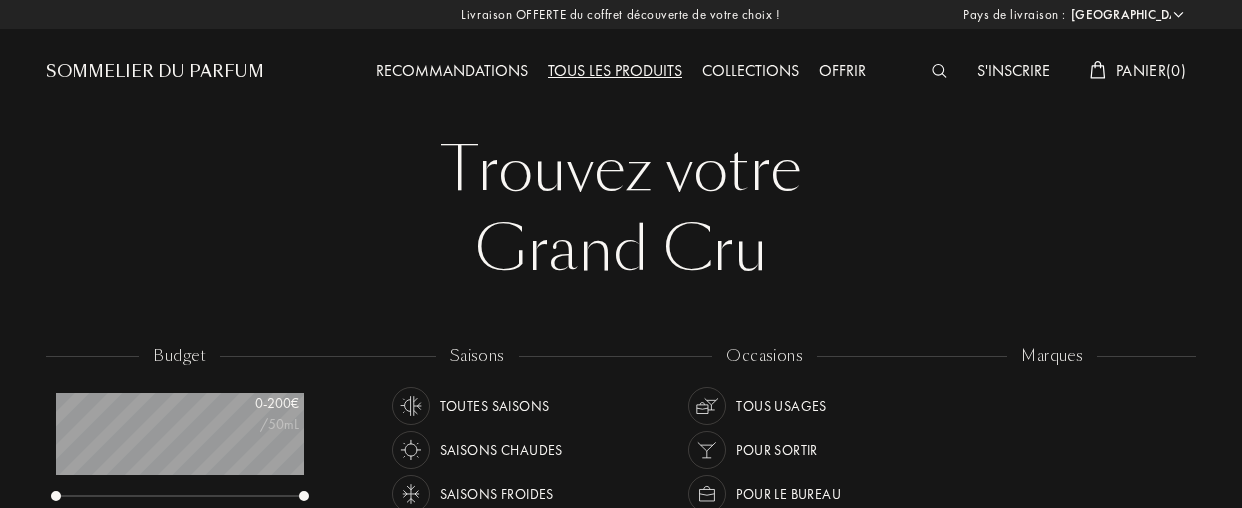 select on "FR" 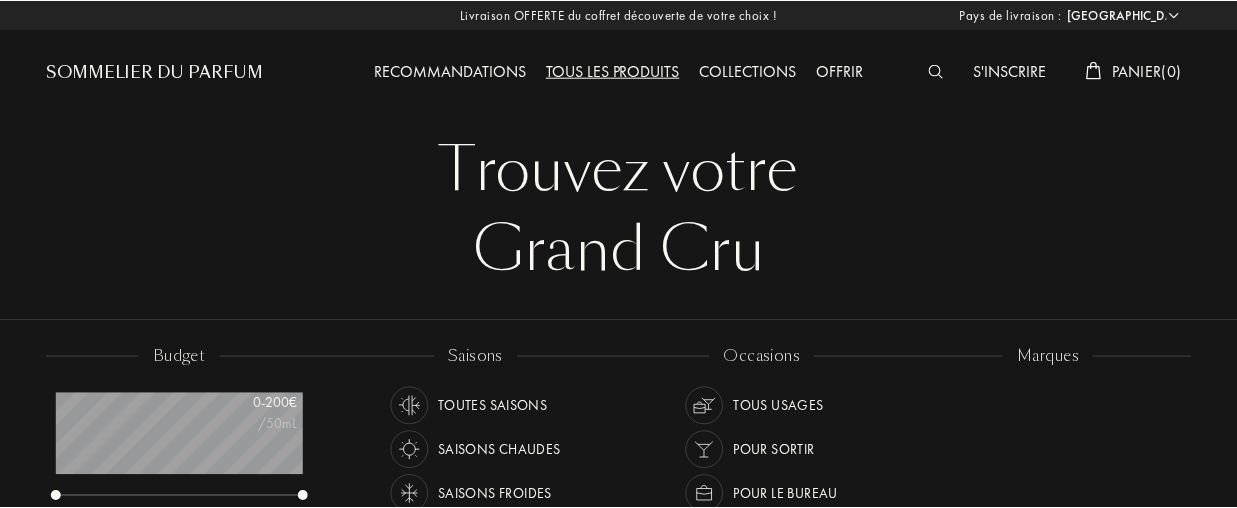 scroll, scrollTop: 0, scrollLeft: 0, axis: both 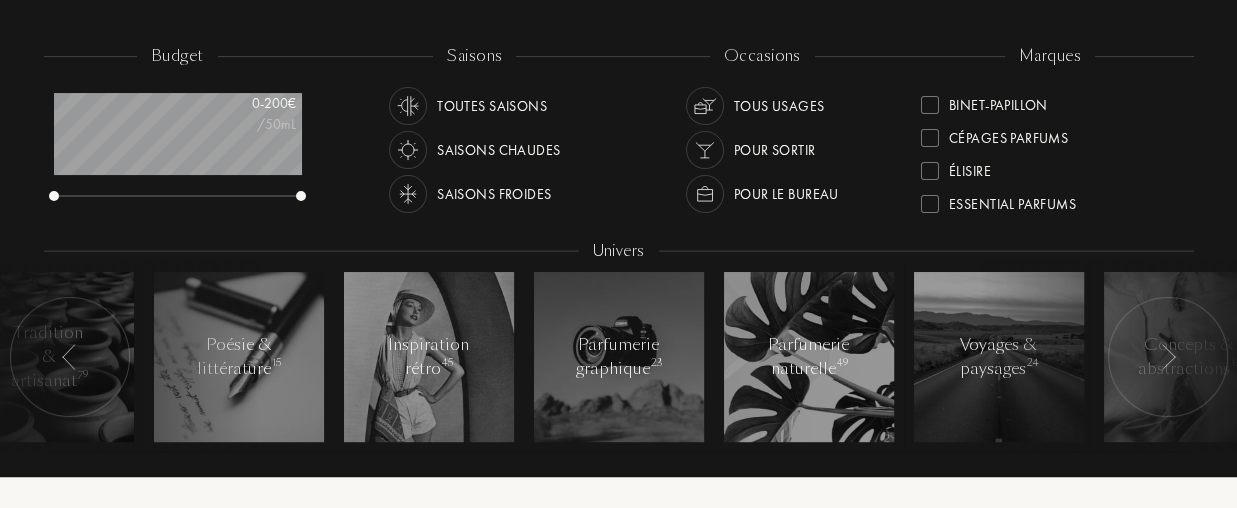 click on "Élisire" at bounding box center [970, 167] 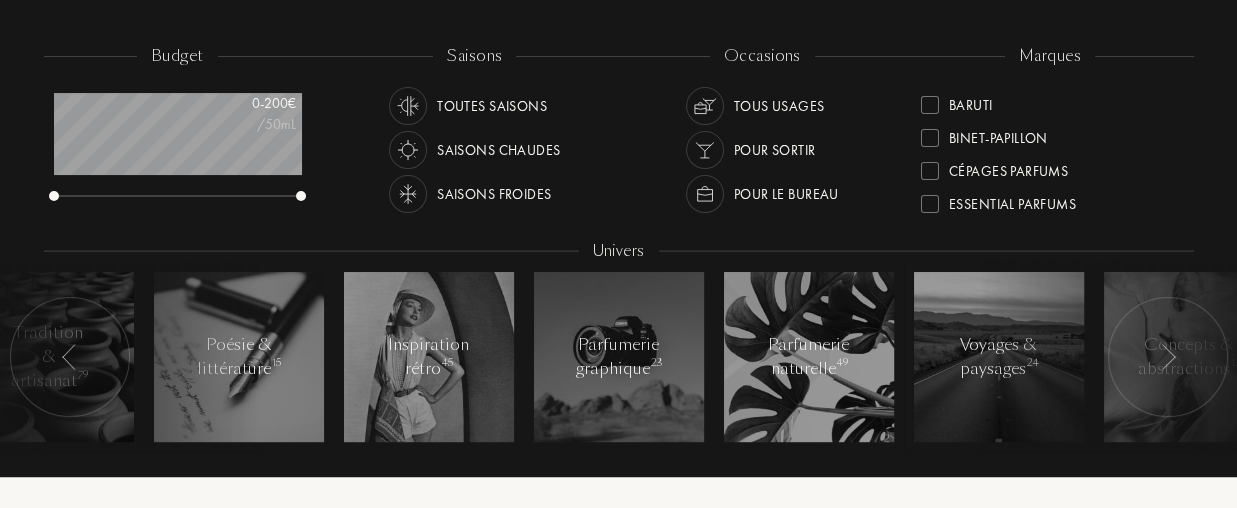 scroll, scrollTop: 0, scrollLeft: 0, axis: both 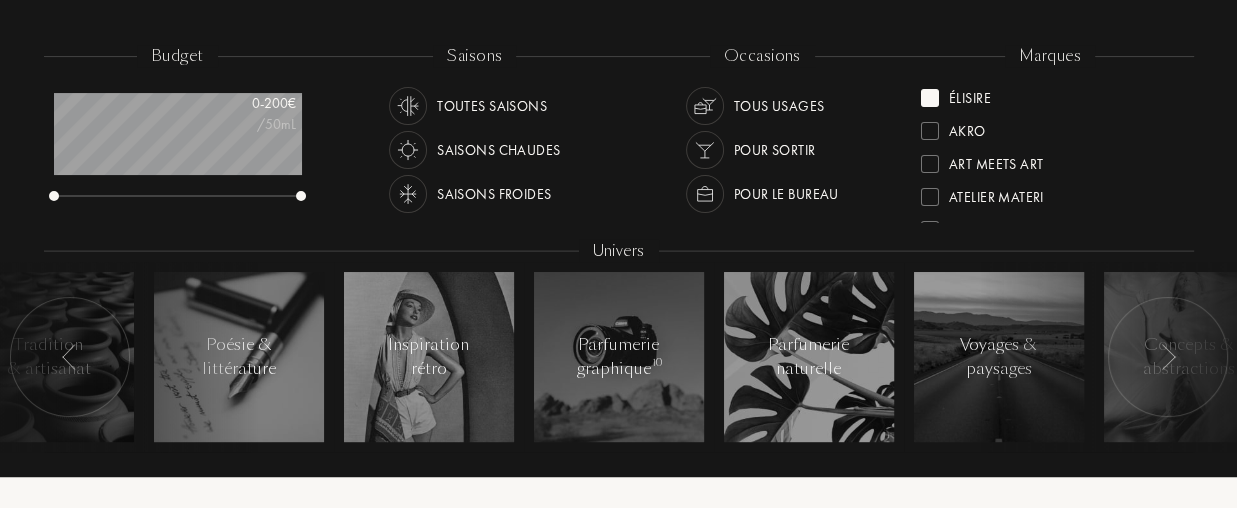 click on "Élisire" at bounding box center (970, 94) 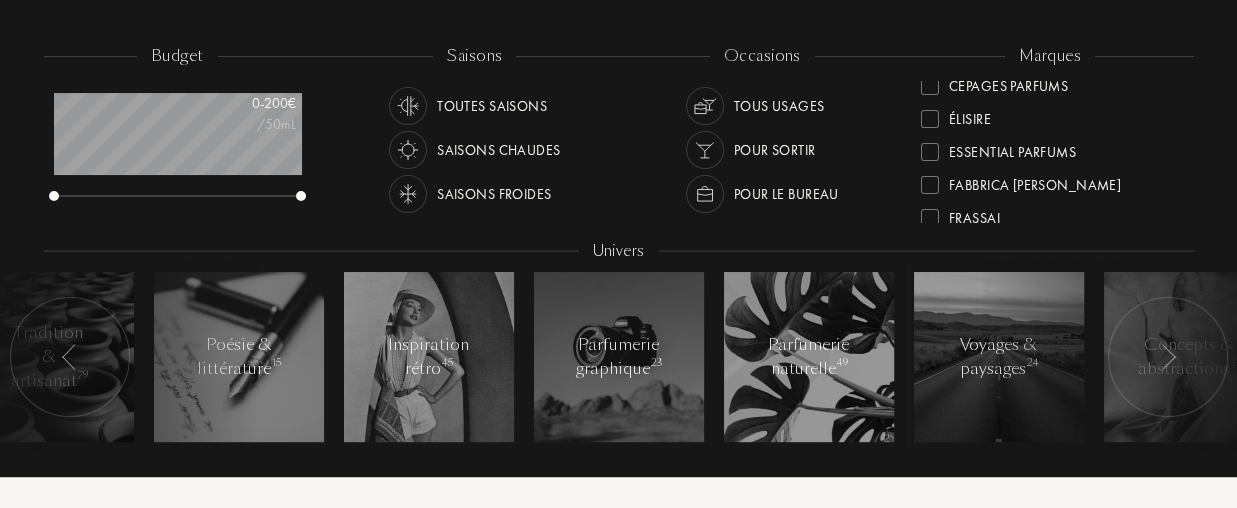 scroll, scrollTop: 200, scrollLeft: 0, axis: vertical 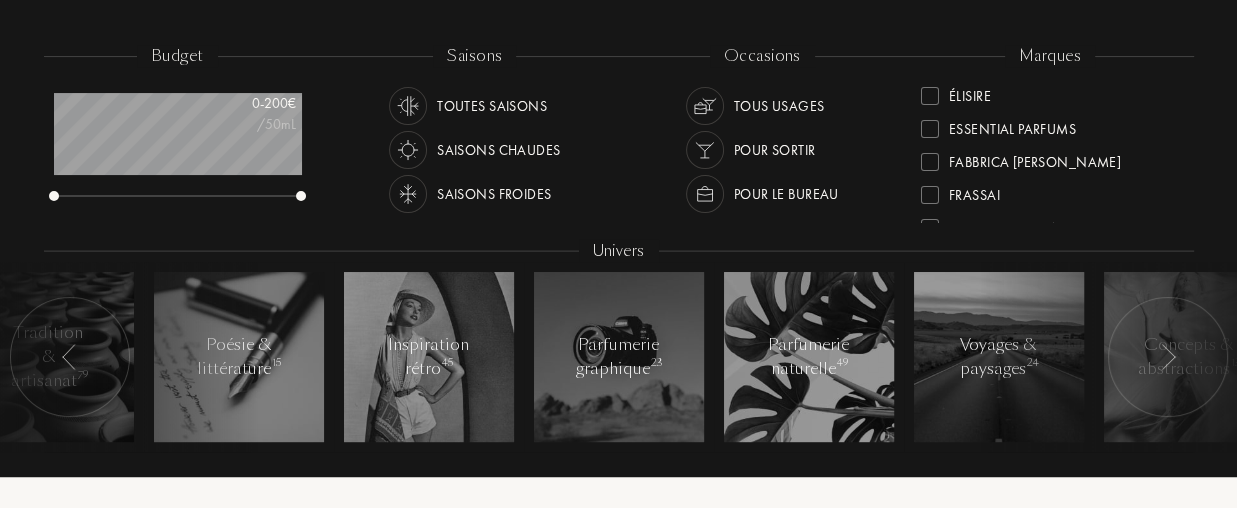 click at bounding box center (930, 96) 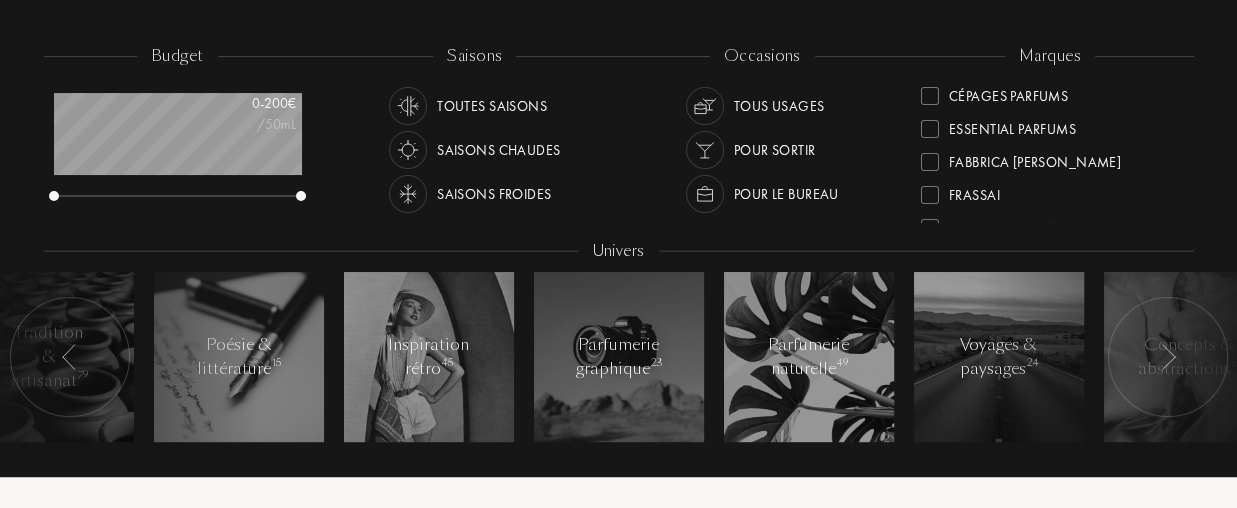scroll, scrollTop: 0, scrollLeft: 0, axis: both 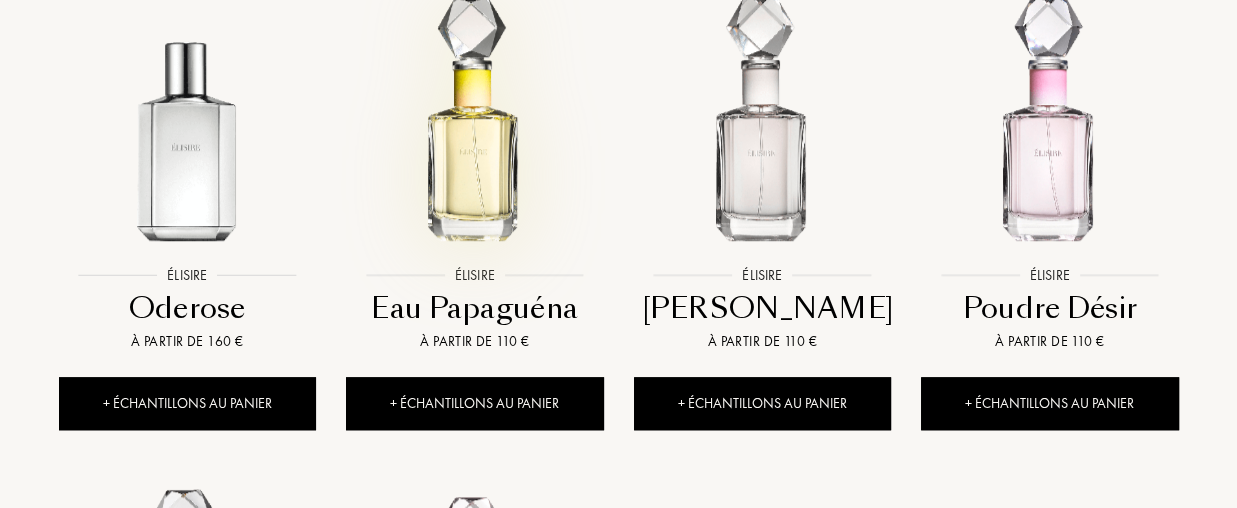 click at bounding box center (474, 124) 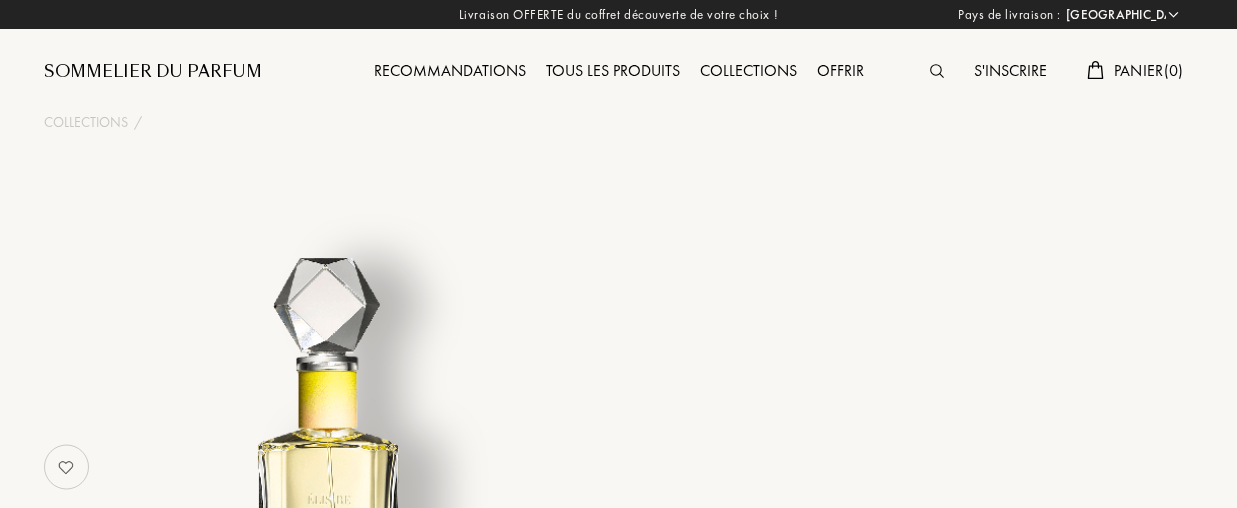 select on "FR" 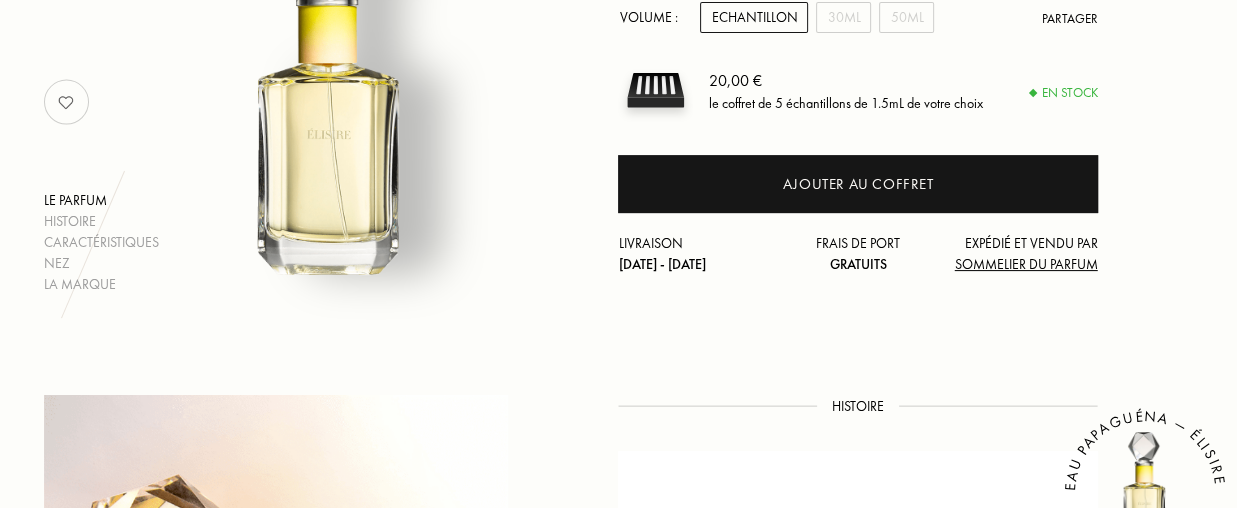 scroll, scrollTop: 400, scrollLeft: 0, axis: vertical 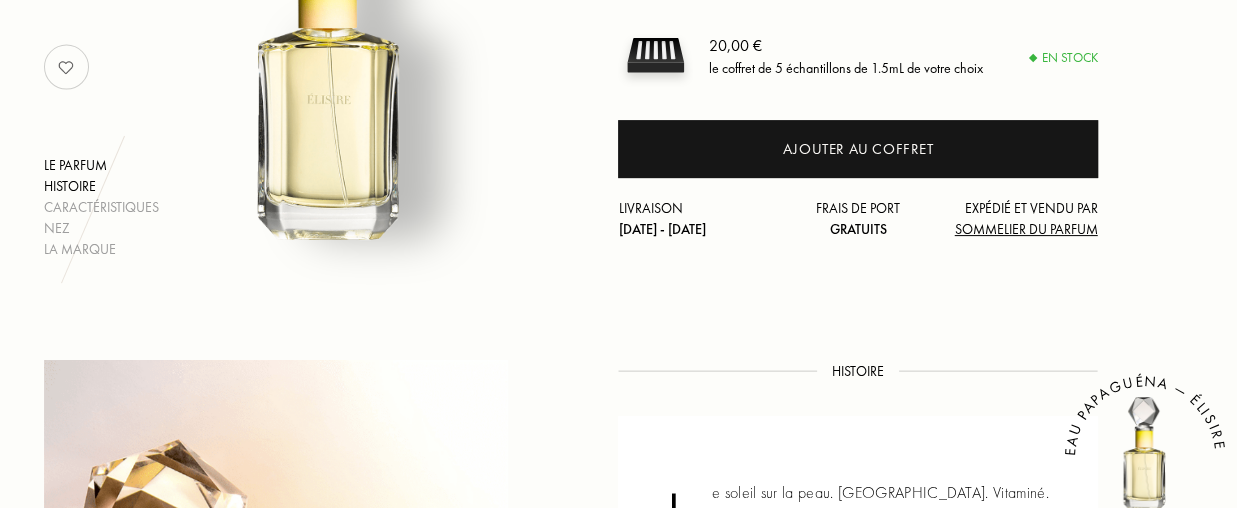 click on "Histoire" at bounding box center [101, 186] 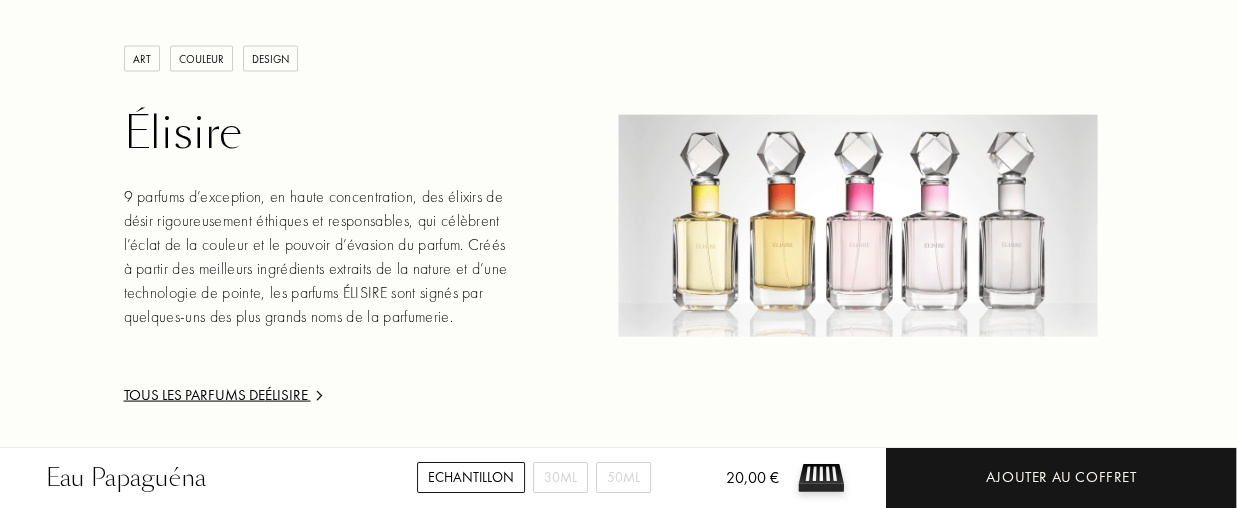 scroll, scrollTop: 3120, scrollLeft: 0, axis: vertical 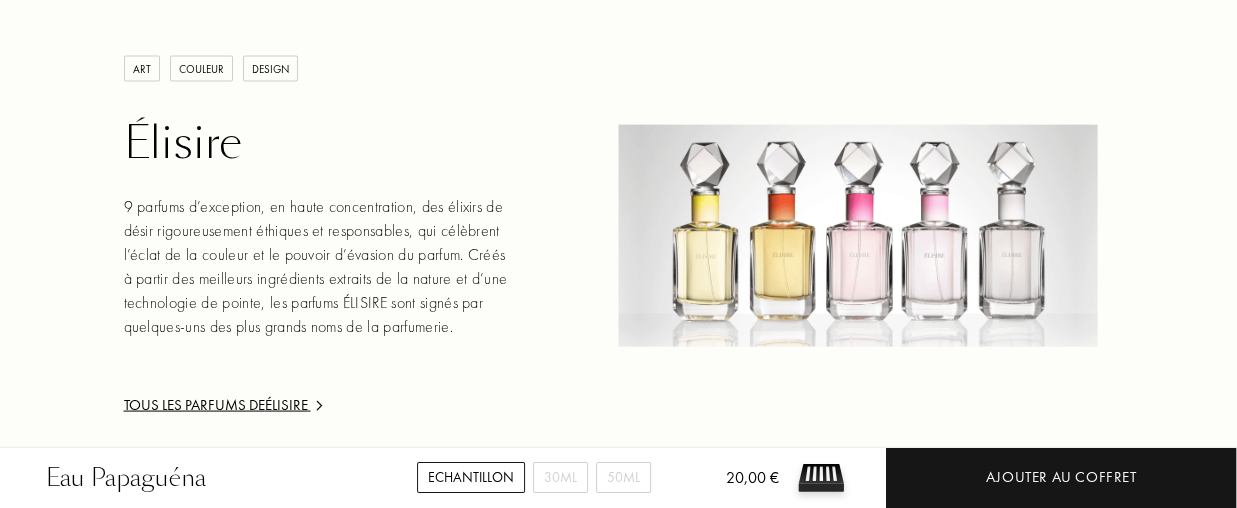 click on "Tous les parfums de  Élisire" at bounding box center (316, 405) 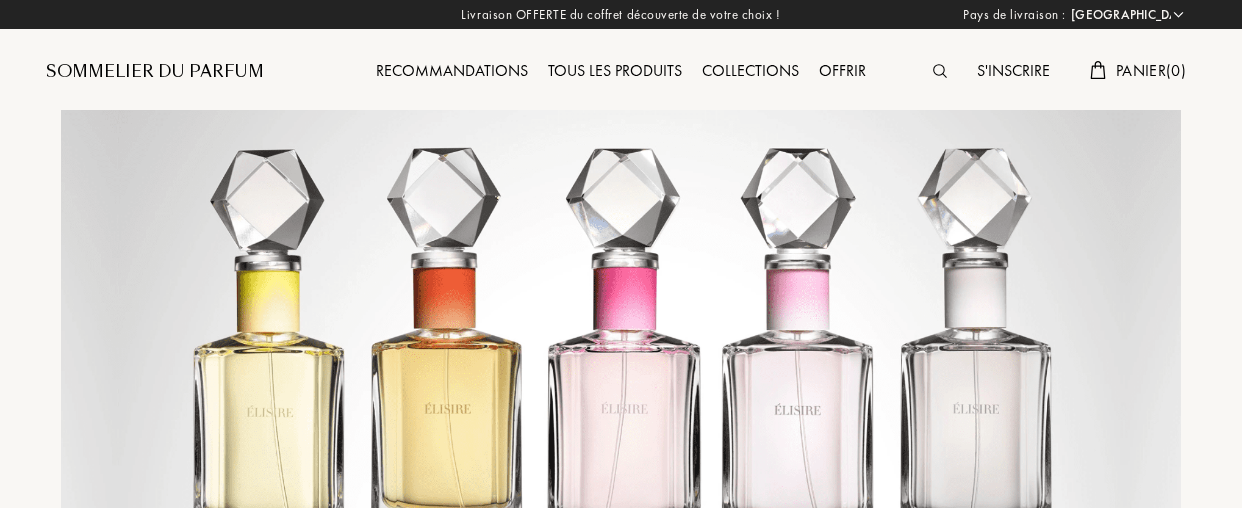 select on "FR" 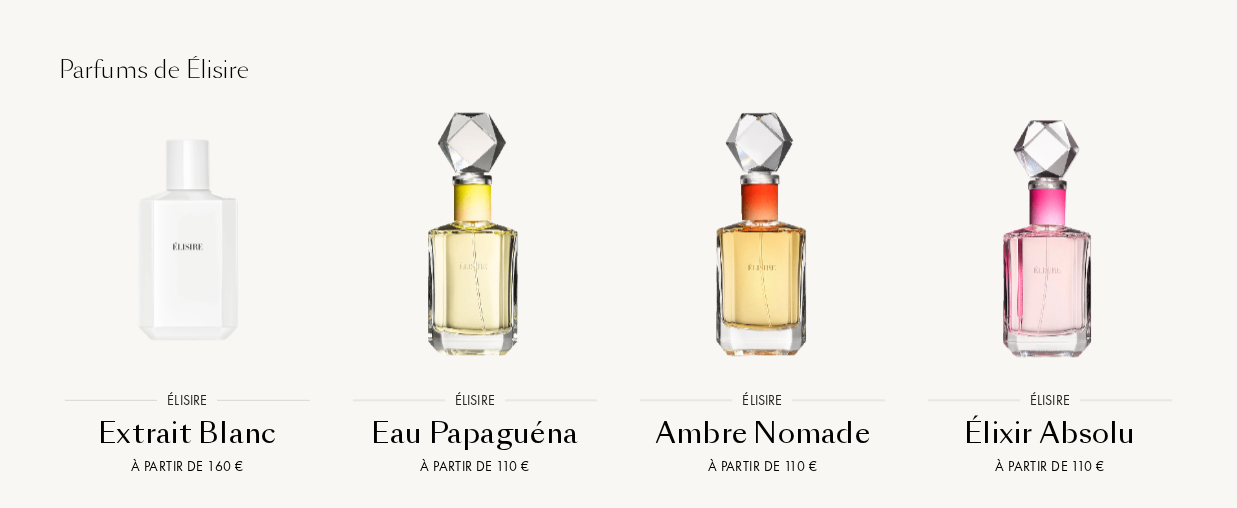 scroll, scrollTop: 1600, scrollLeft: 0, axis: vertical 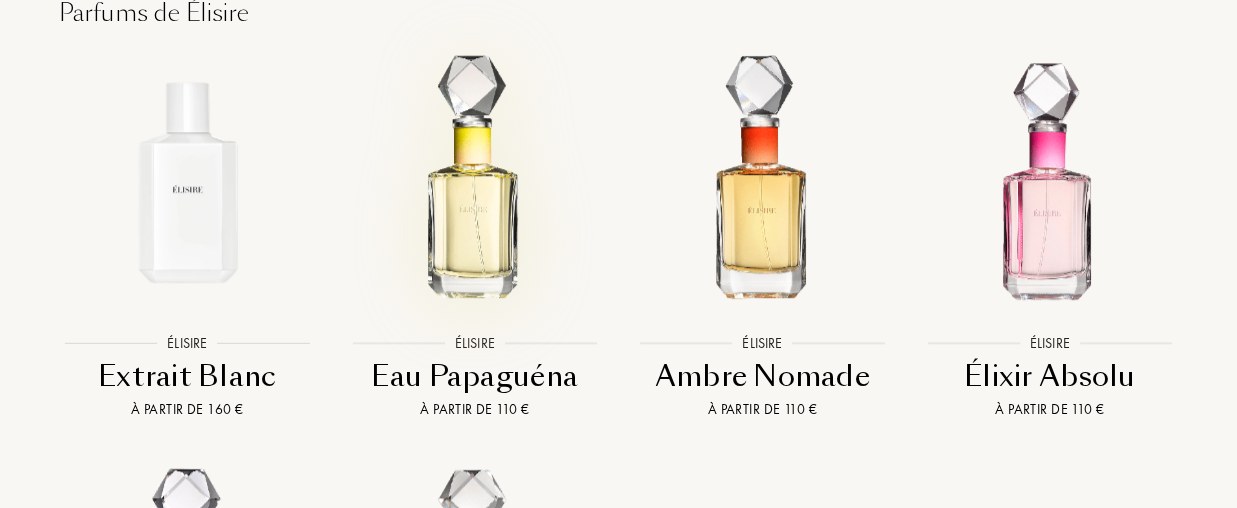 click at bounding box center (474, 182) 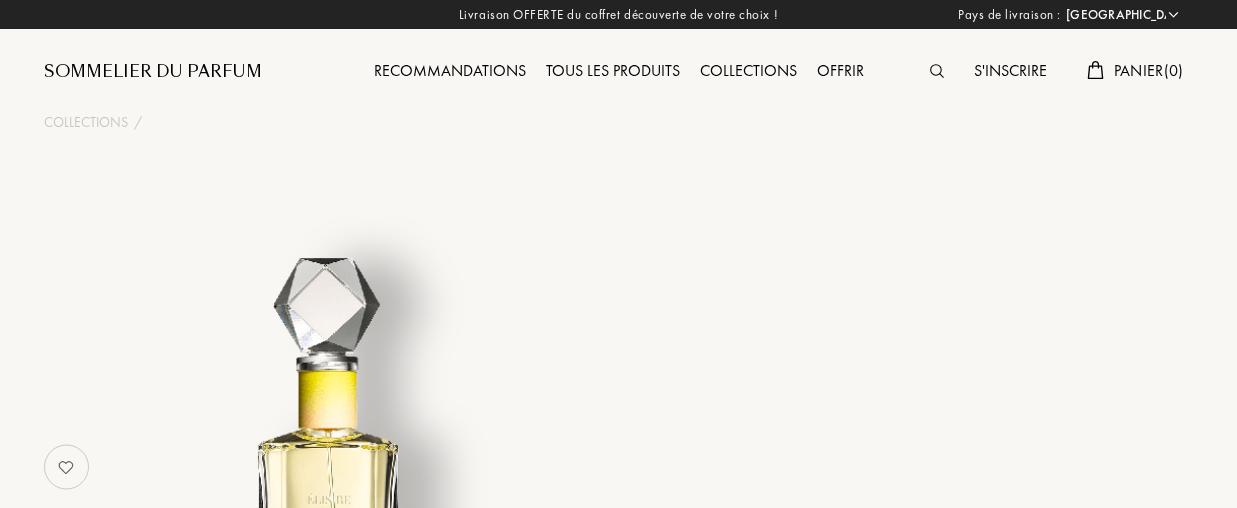 select on "FR" 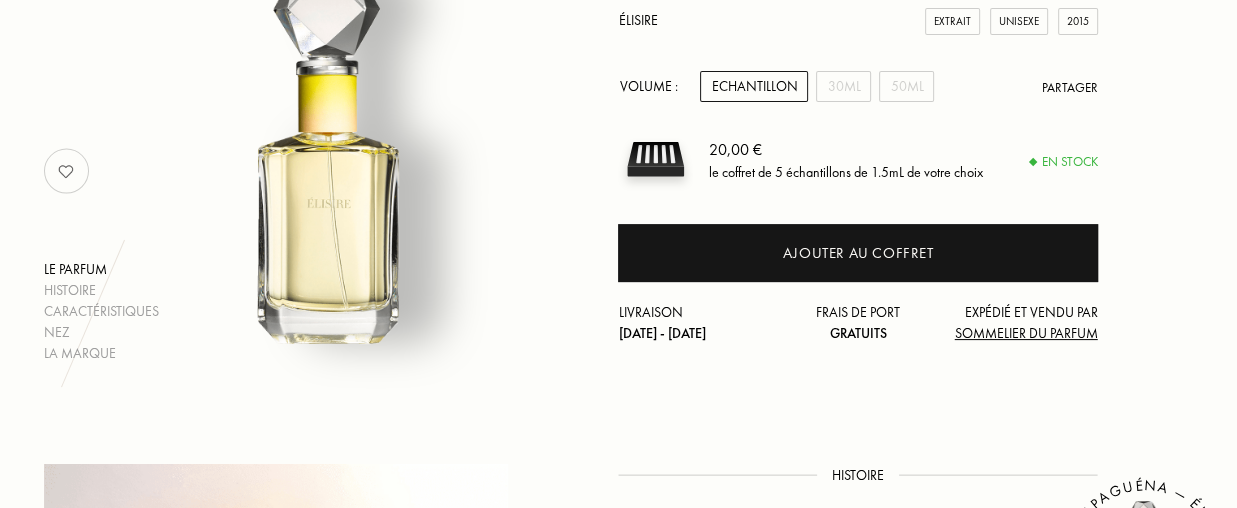 scroll, scrollTop: 300, scrollLeft: 0, axis: vertical 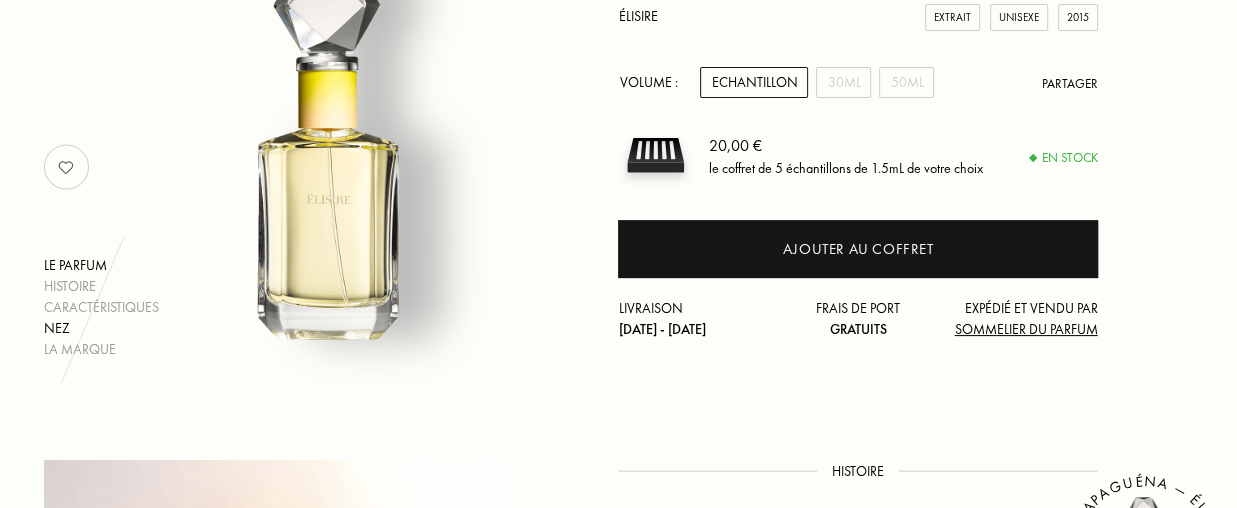 click on "Nez" at bounding box center [101, 328] 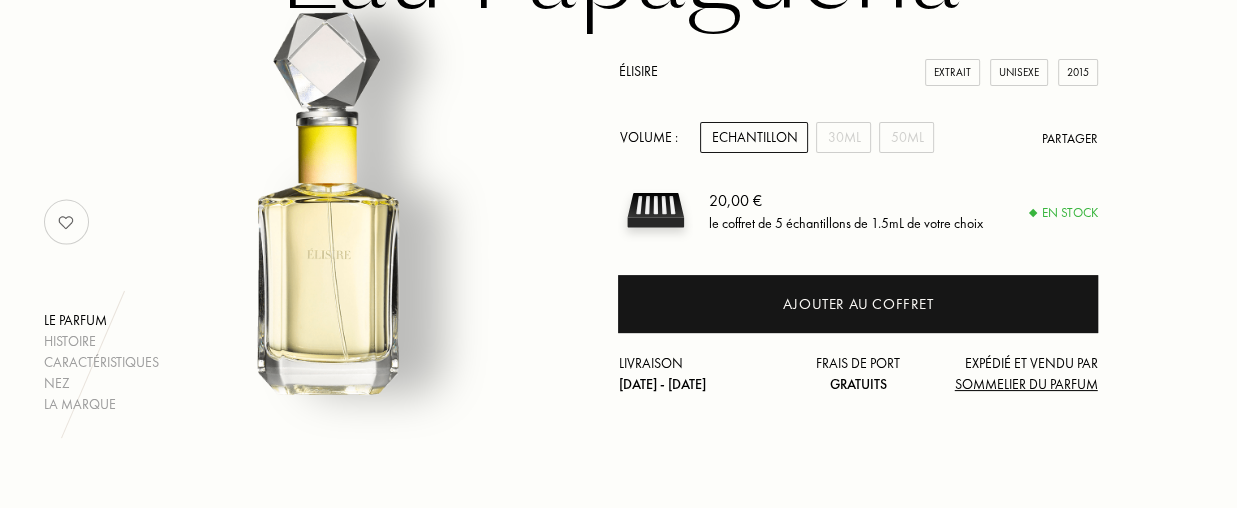 scroll, scrollTop: 268, scrollLeft: 0, axis: vertical 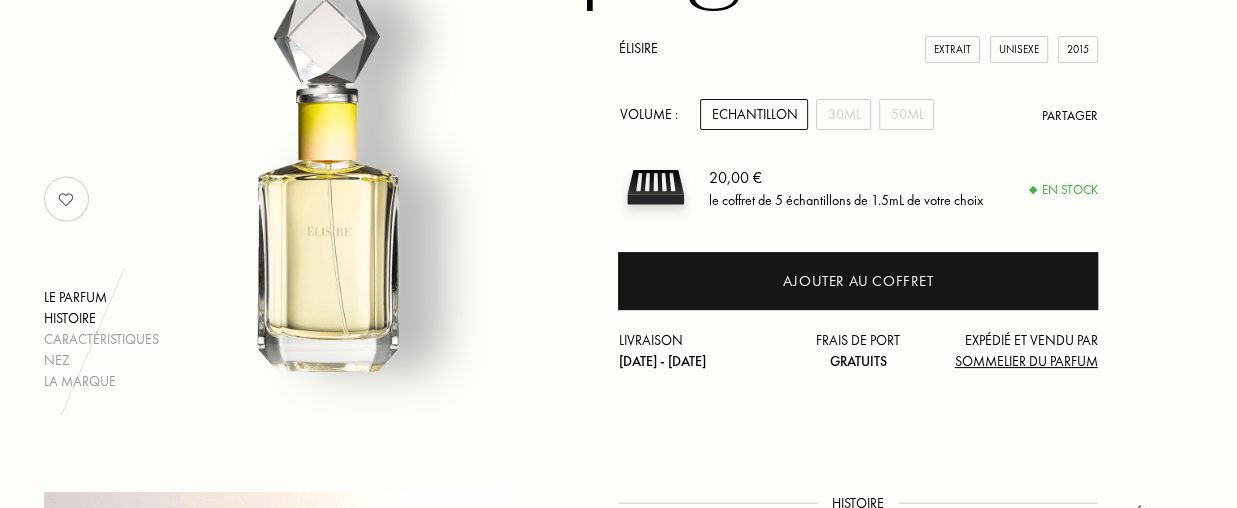 click on "Histoire" at bounding box center (101, 318) 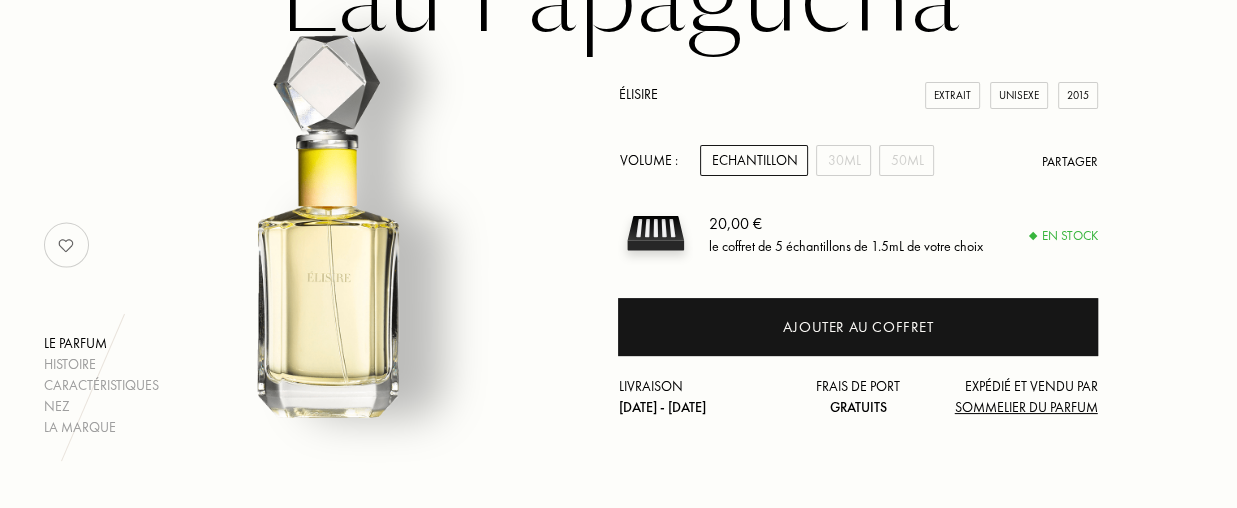 scroll, scrollTop: 220, scrollLeft: 0, axis: vertical 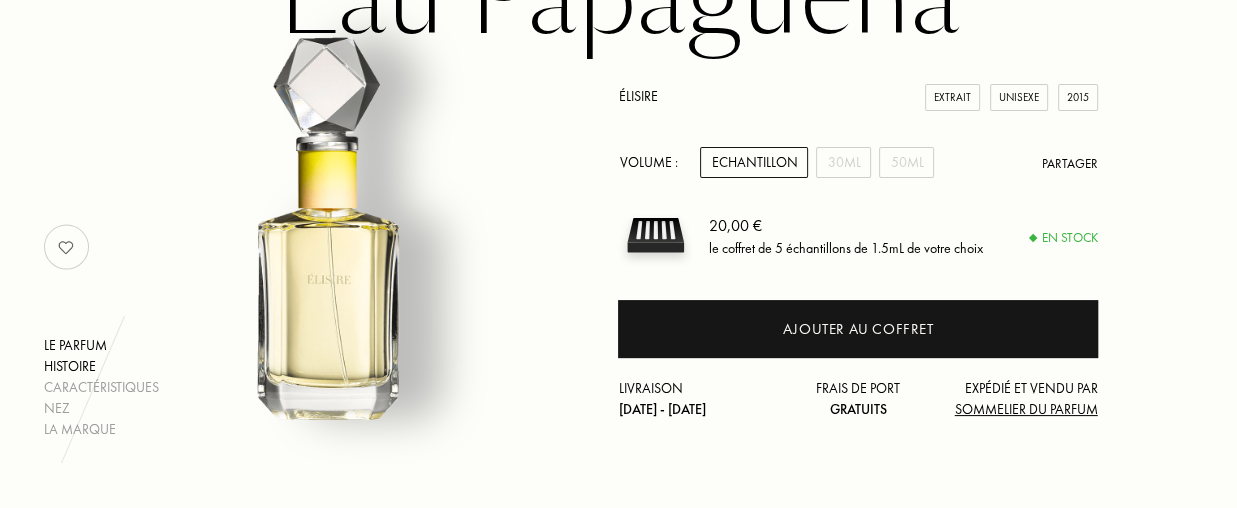 click on "Histoire" at bounding box center [101, 366] 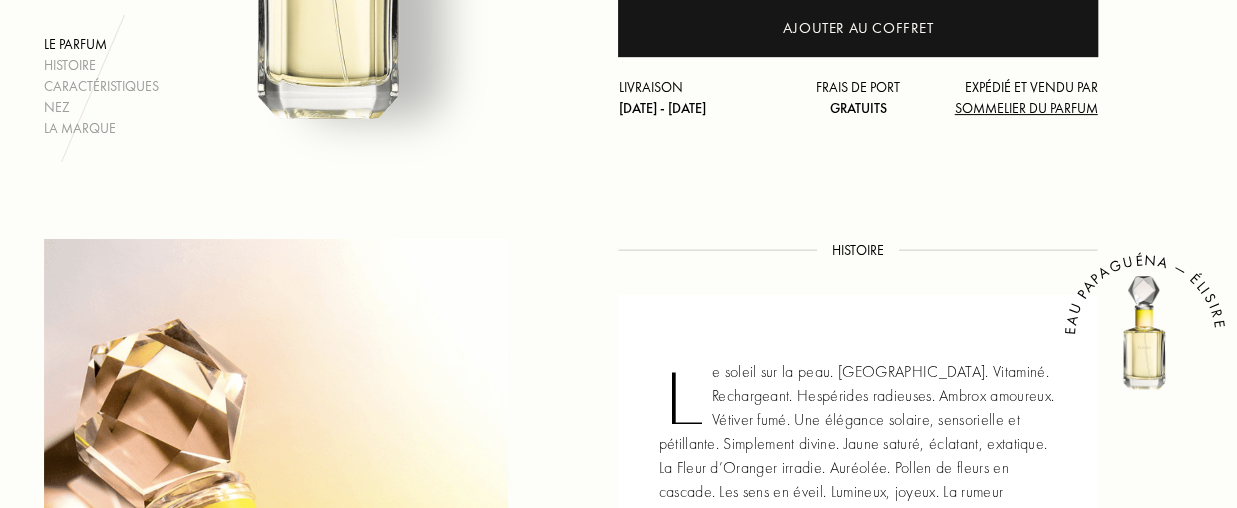 scroll, scrollTop: 520, scrollLeft: 0, axis: vertical 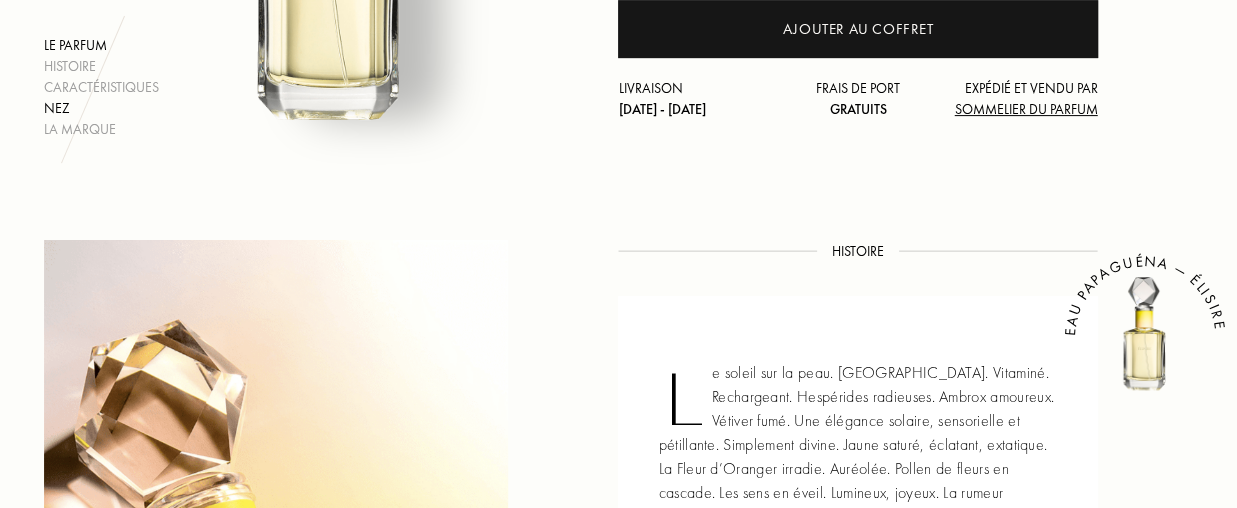 click on "Nez" at bounding box center (101, 108) 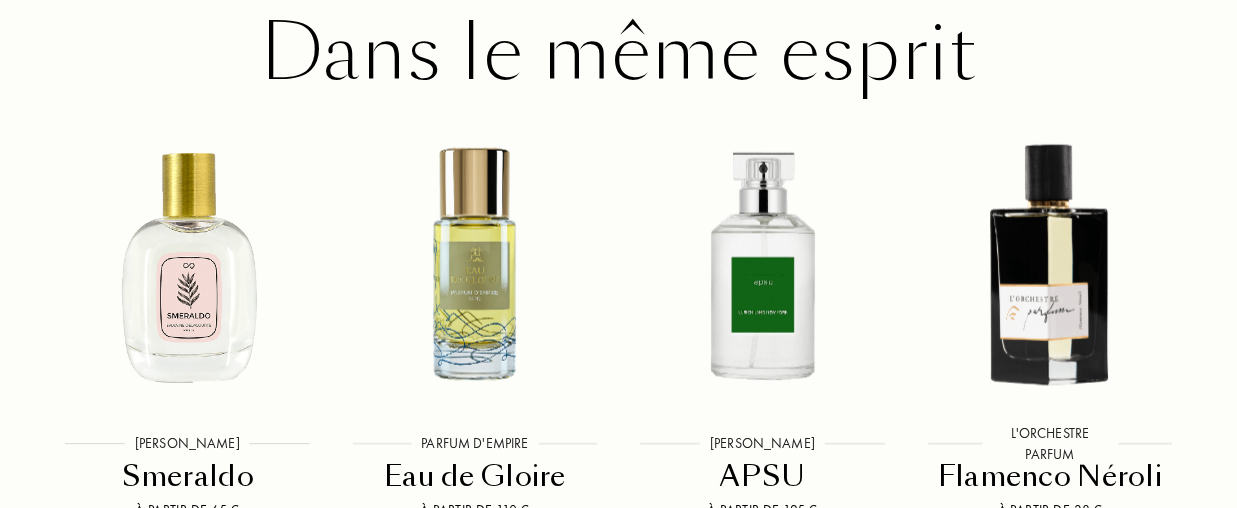 scroll, scrollTop: 3668, scrollLeft: 0, axis: vertical 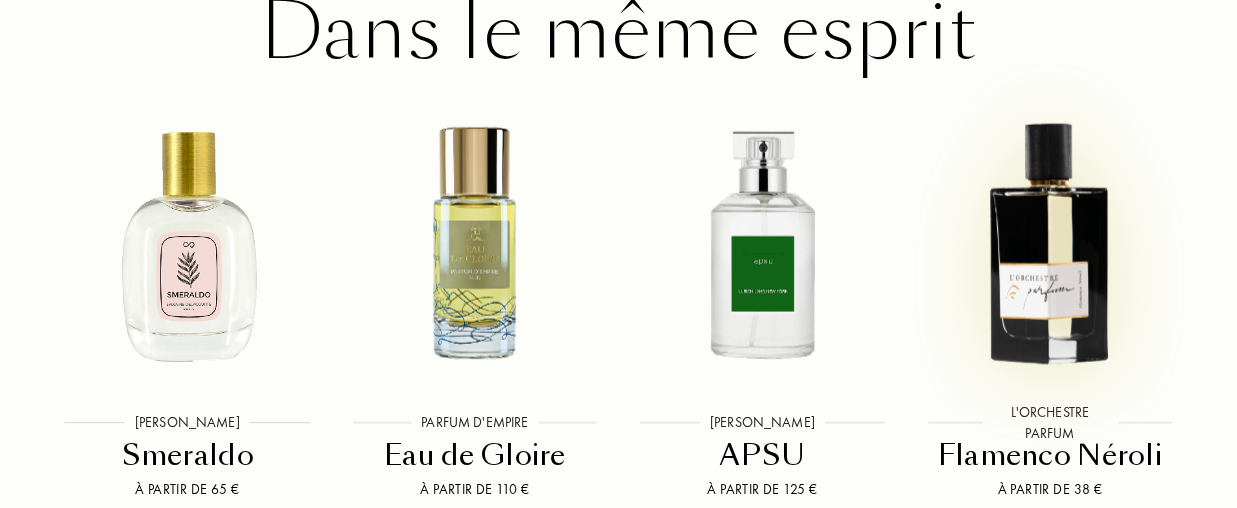 click at bounding box center (1049, 241) 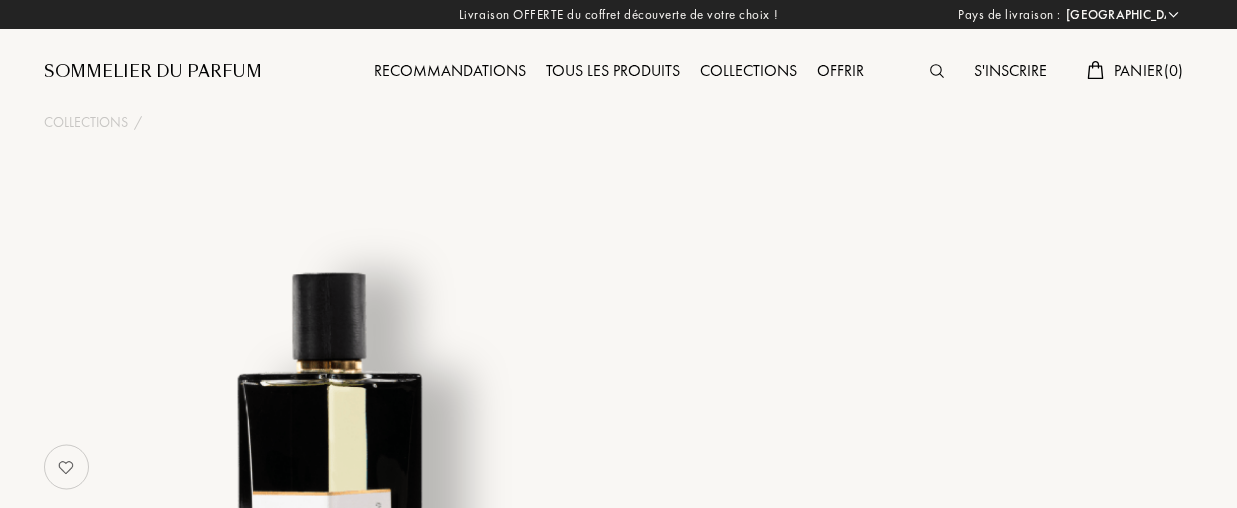select on "FR" 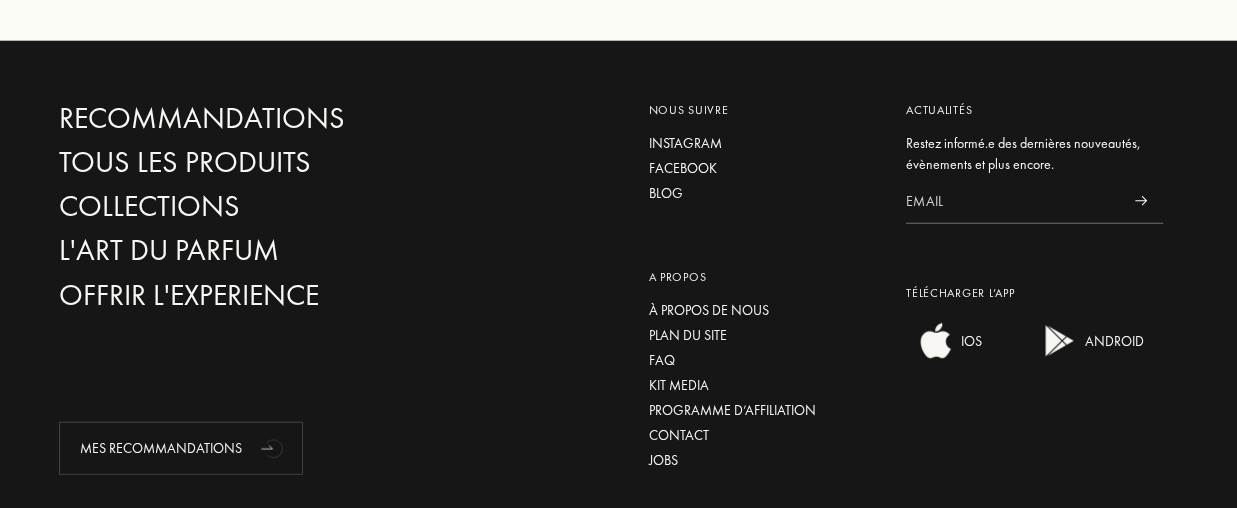scroll, scrollTop: 4200, scrollLeft: 0, axis: vertical 